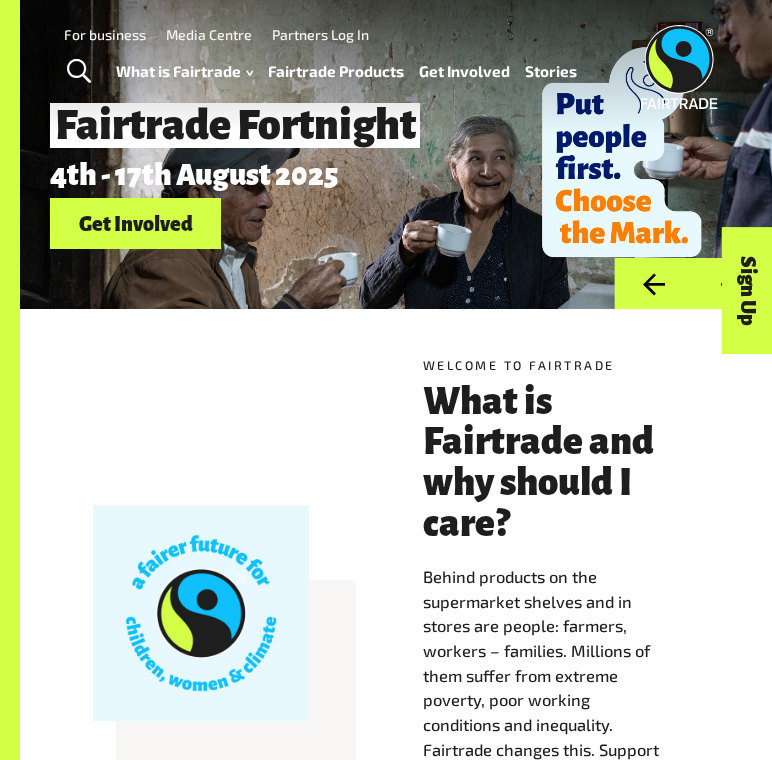 scroll, scrollTop: 0, scrollLeft: 0, axis: both 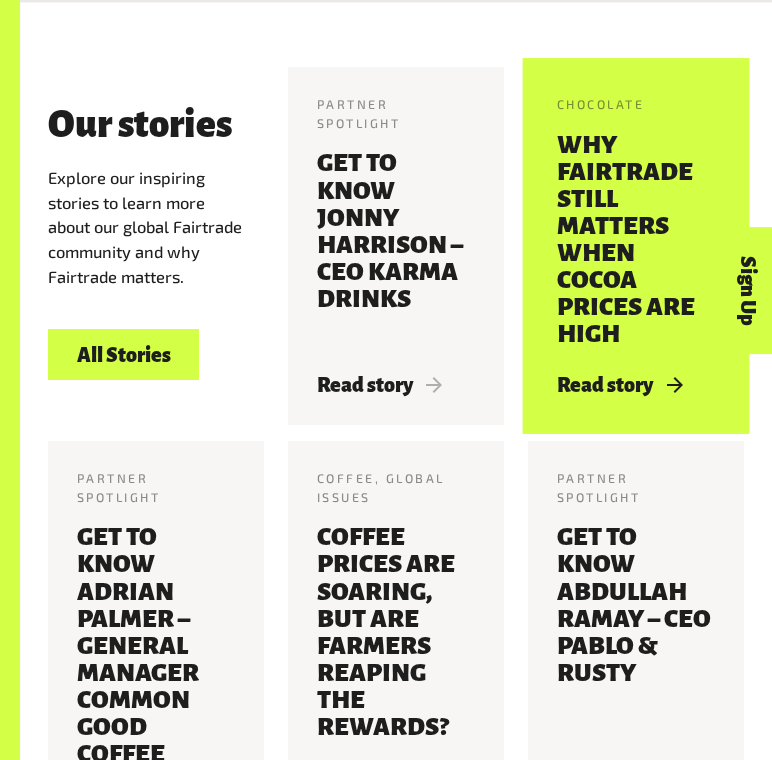 click on "Why Fairtrade still matters when cocoa prices are high" at bounding box center (636, 239) 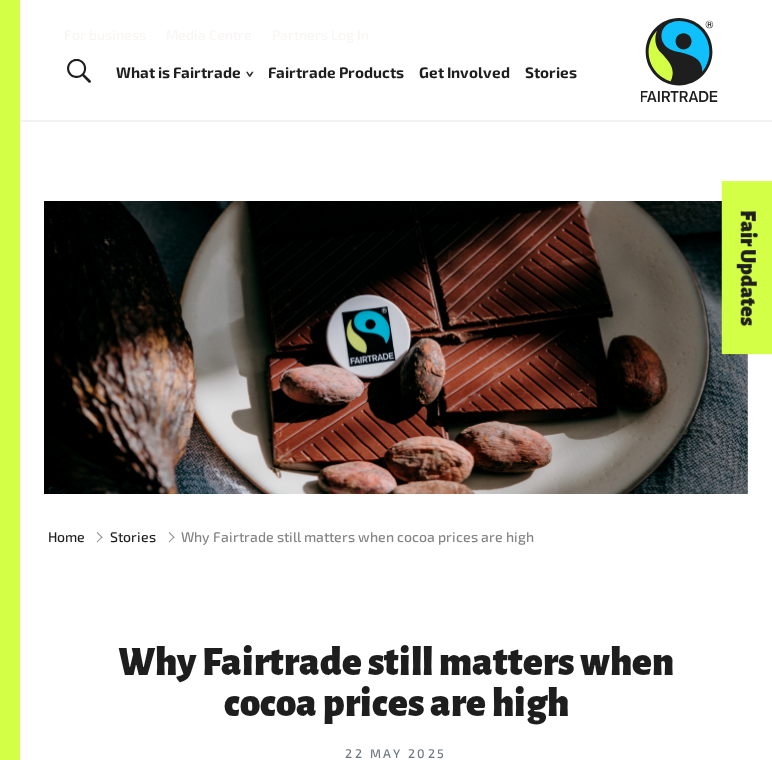scroll, scrollTop: 0, scrollLeft: 0, axis: both 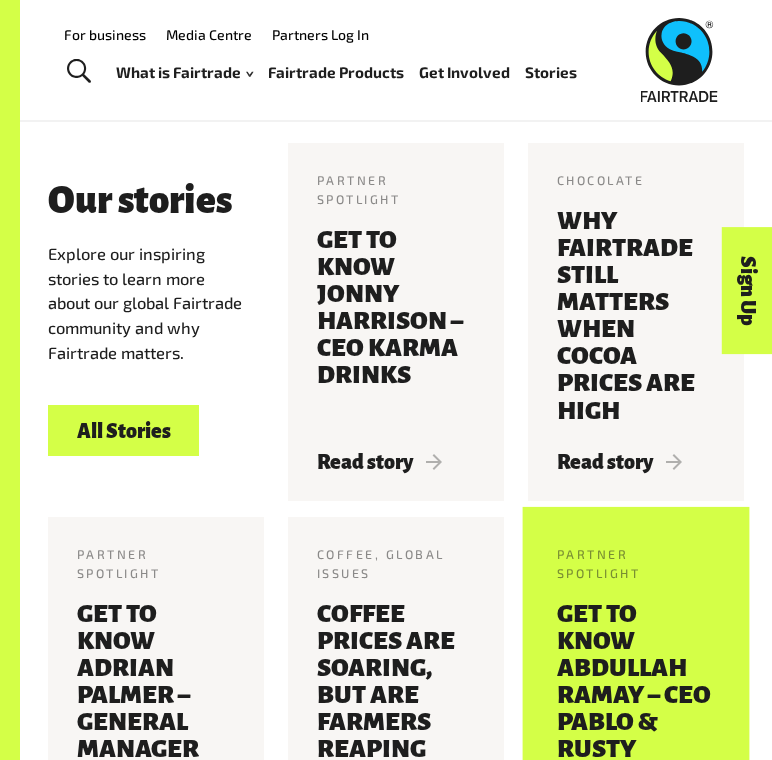click on "Get to know Abdullah Ramay – CEO Pablo & Rusty" at bounding box center (636, 722) 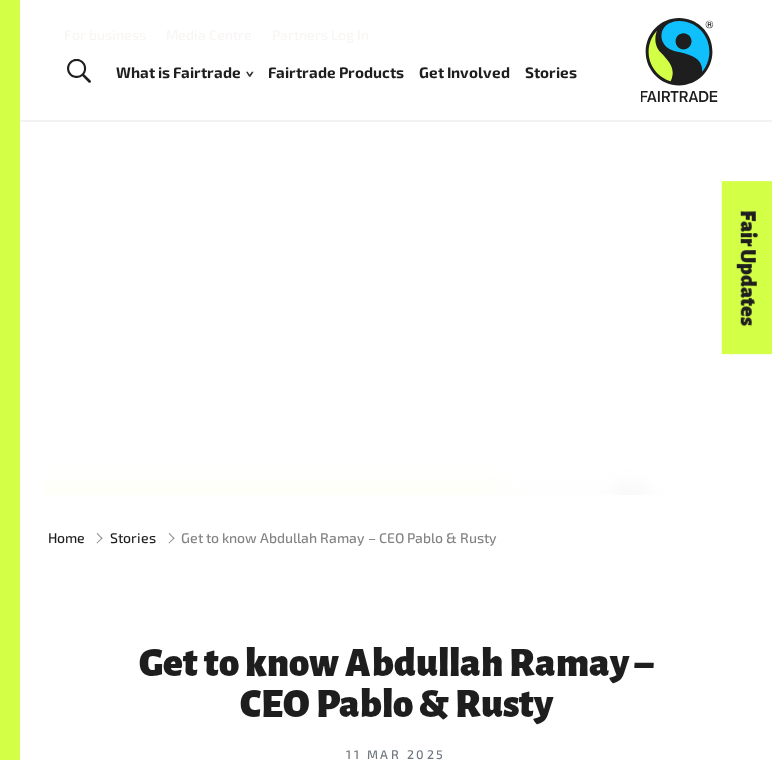 scroll, scrollTop: 0, scrollLeft: 0, axis: both 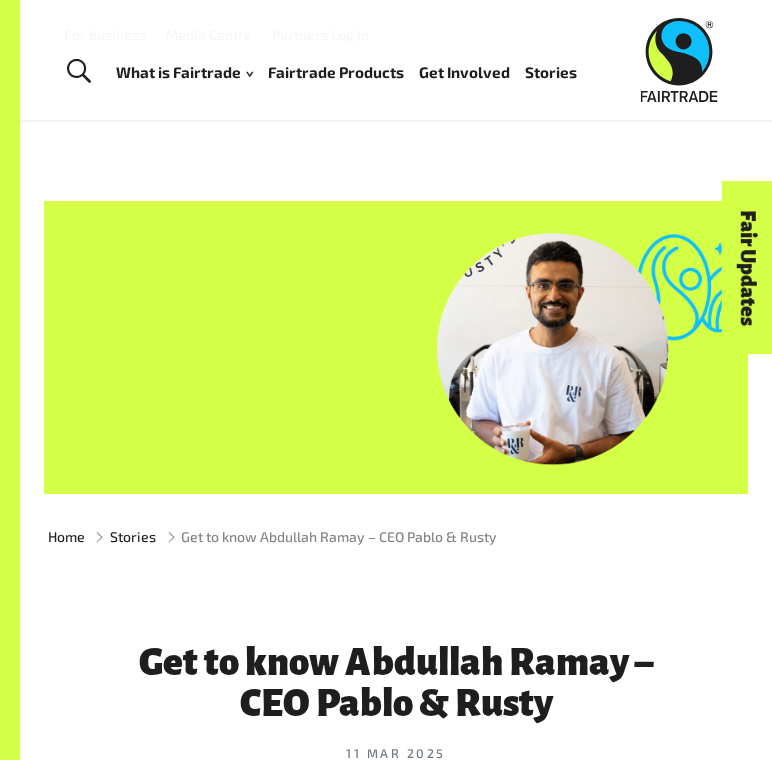 click on "Fairtrade Products" at bounding box center [336, 72] 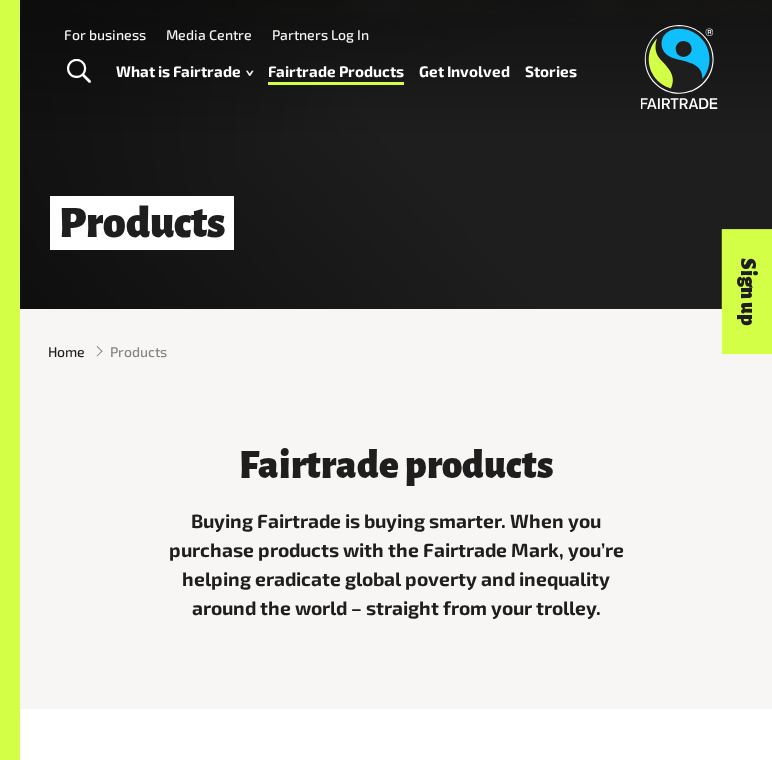 scroll, scrollTop: 0, scrollLeft: 0, axis: both 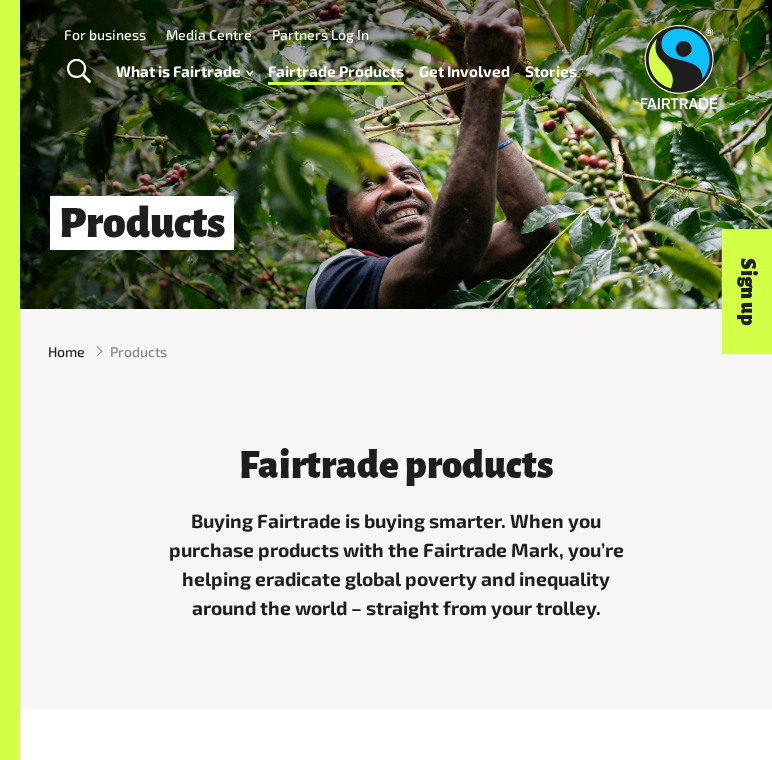 click on "Fairtrade Products" at bounding box center [336, 71] 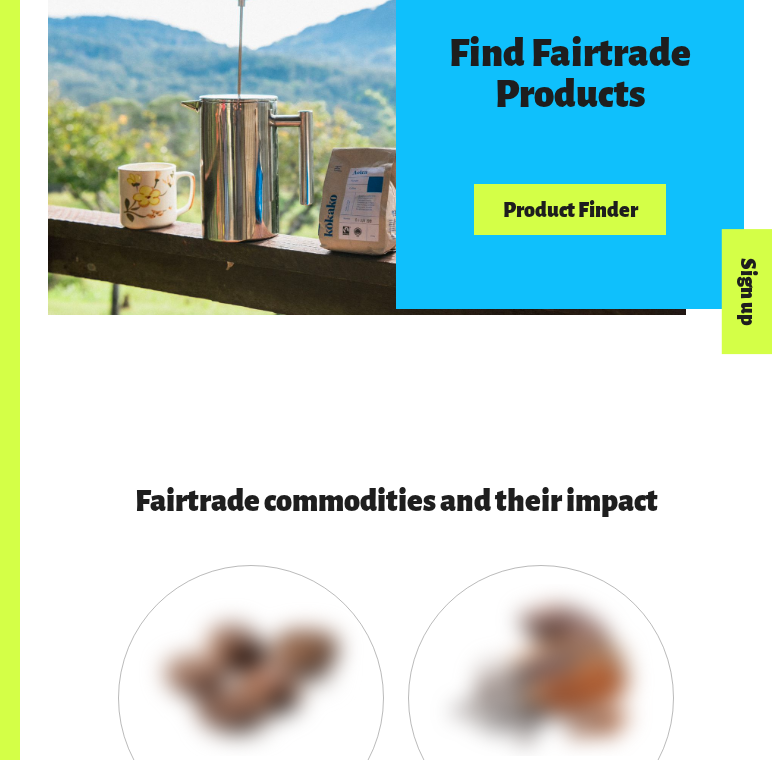 scroll, scrollTop: 928, scrollLeft: 0, axis: vertical 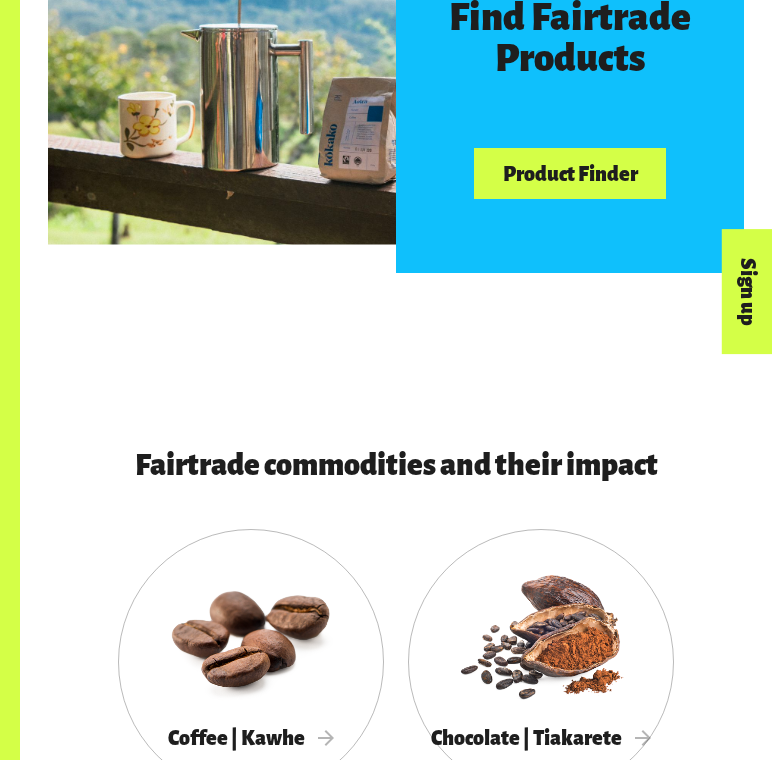 click on "Product Finder" at bounding box center [570, 173] 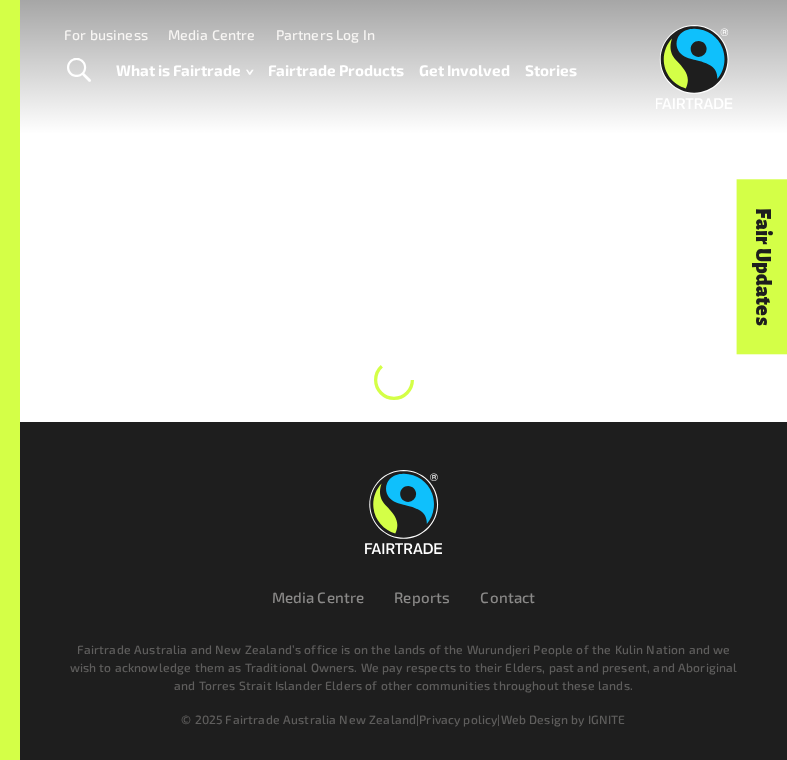 scroll, scrollTop: 0, scrollLeft: 0, axis: both 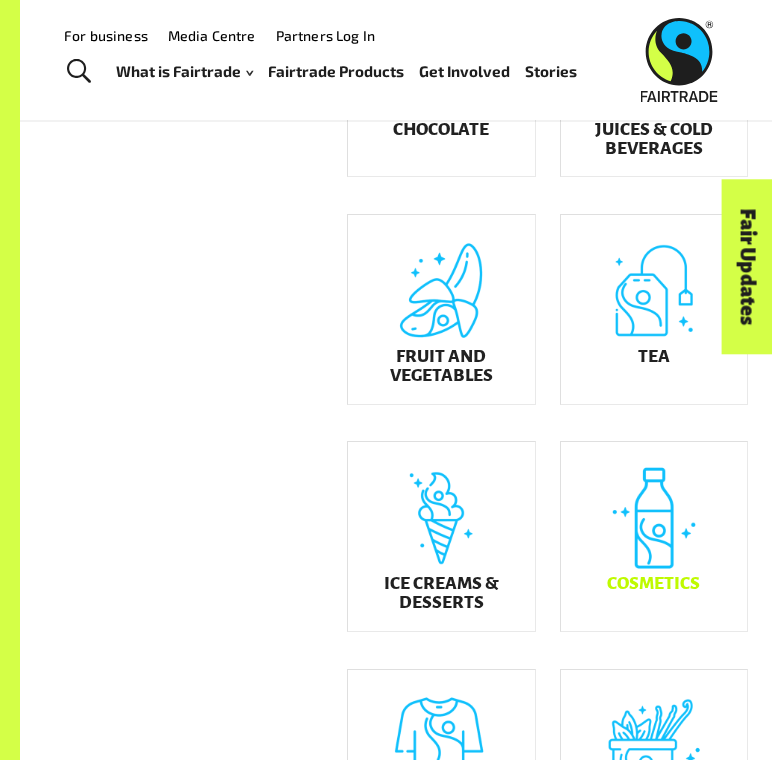 click on "Cosmetics" at bounding box center (654, 536) 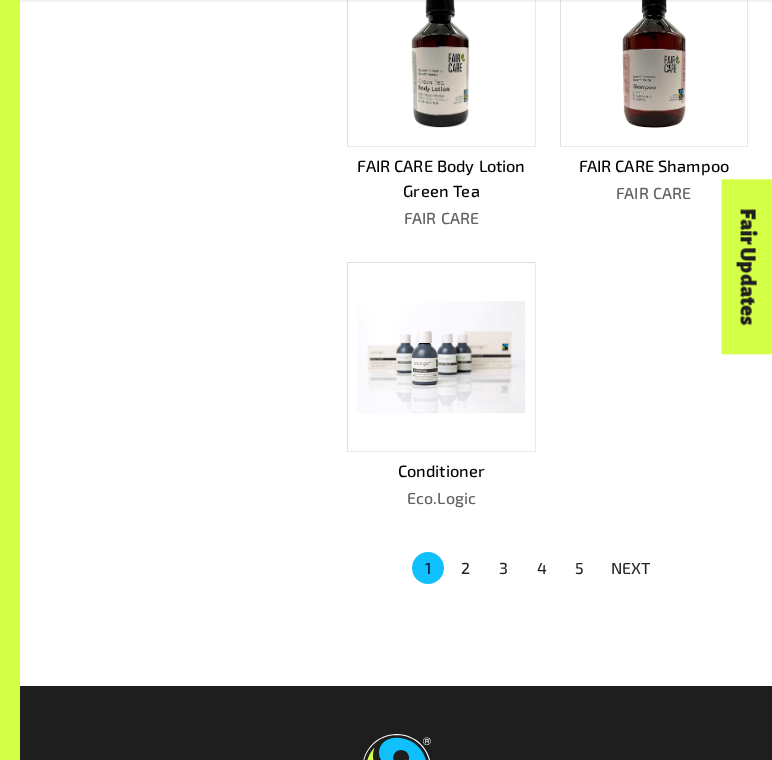 scroll, scrollTop: 1656, scrollLeft: 0, axis: vertical 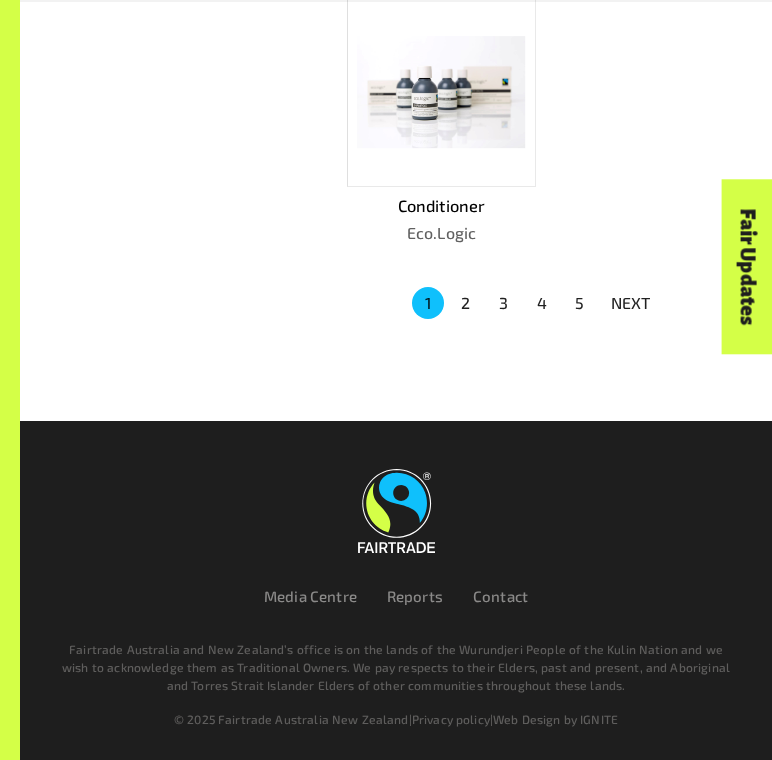 click on "2" at bounding box center (466, 303) 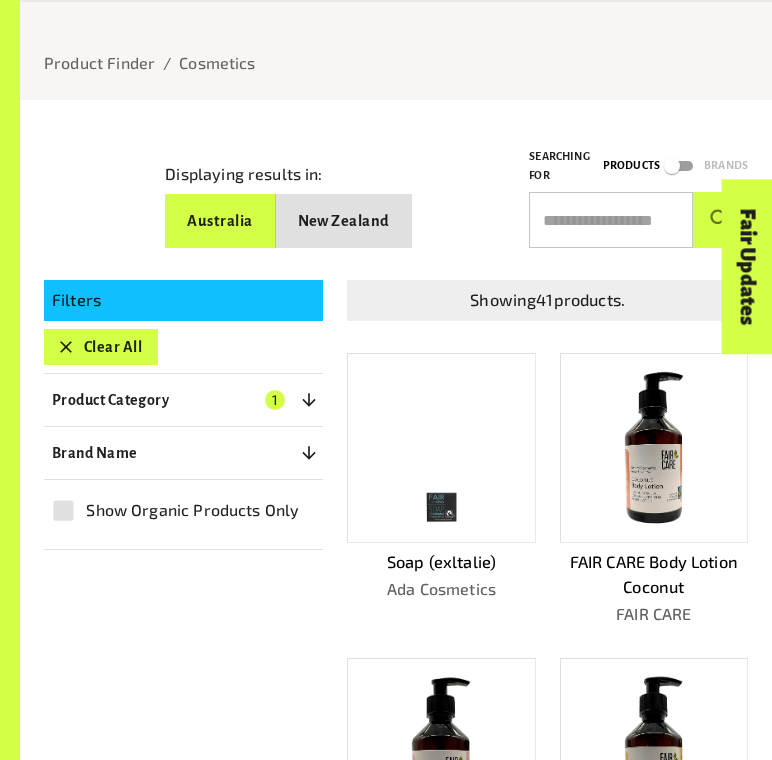 scroll, scrollTop: 1681, scrollLeft: 0, axis: vertical 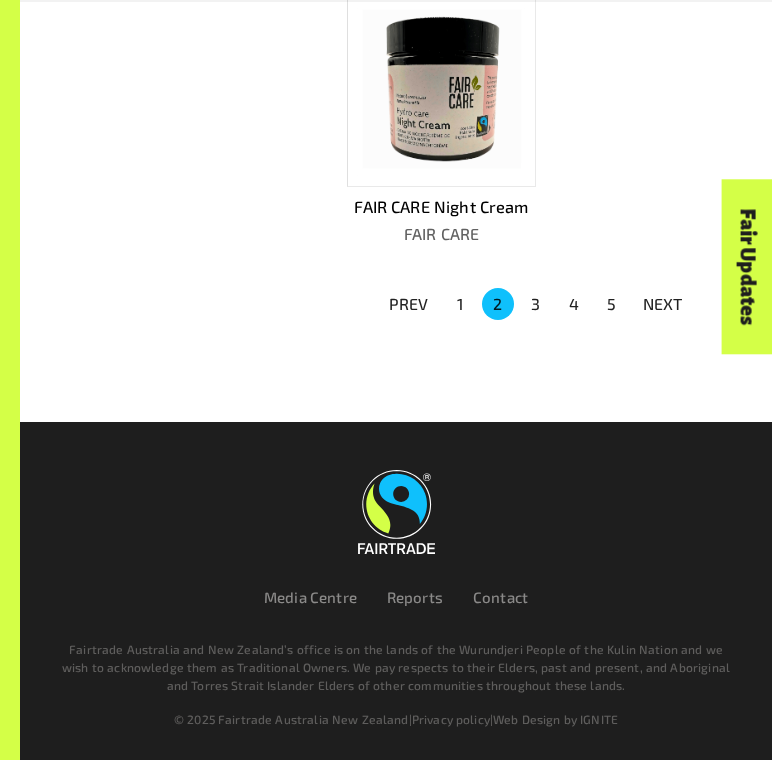click on "3" at bounding box center [536, 304] 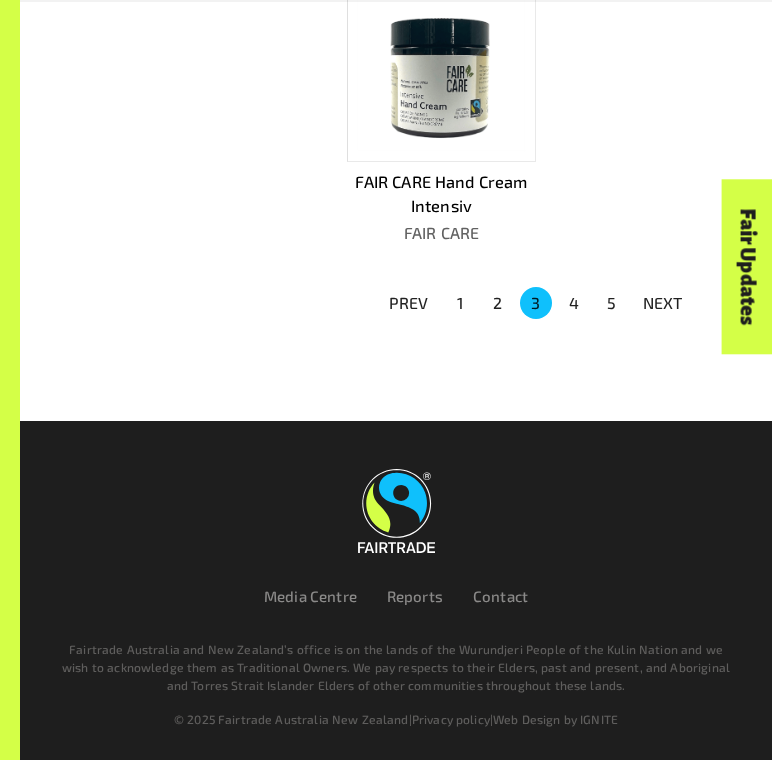 scroll, scrollTop: 1705, scrollLeft: 0, axis: vertical 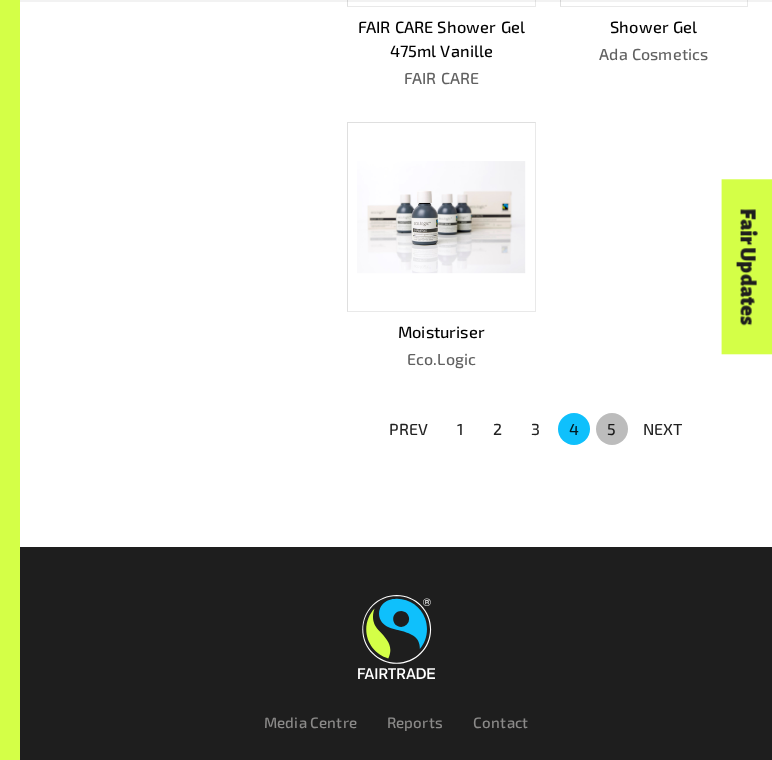 click on "5" at bounding box center (612, 429) 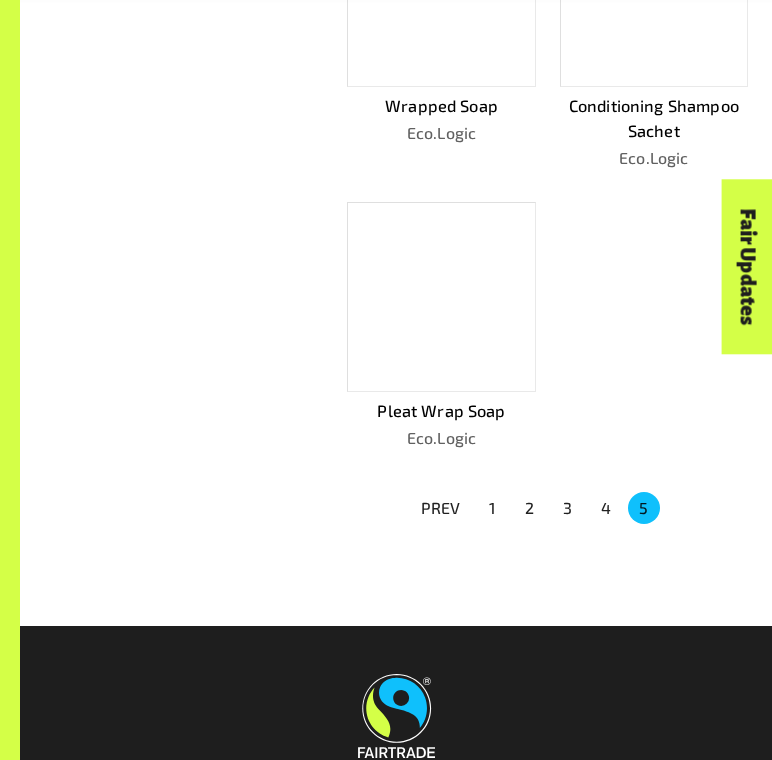 scroll, scrollTop: 1082, scrollLeft: 0, axis: vertical 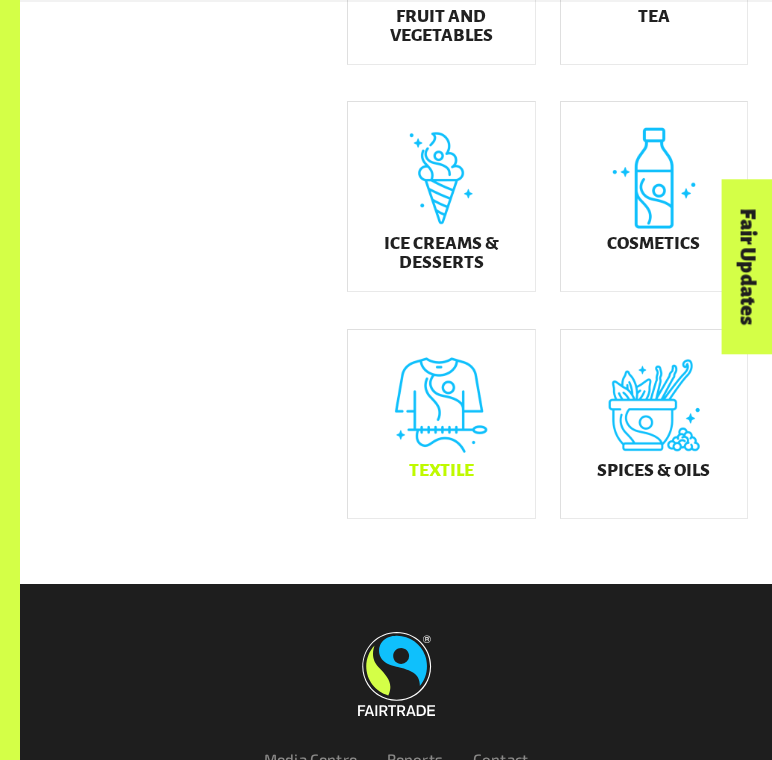 click on "Textile" at bounding box center [441, 424] 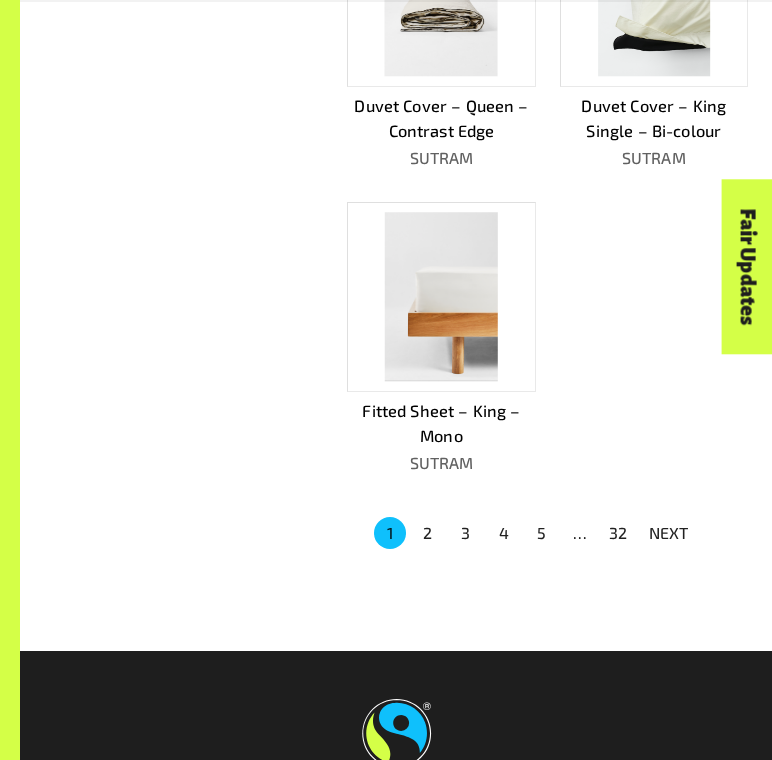 scroll, scrollTop: 1502, scrollLeft: 0, axis: vertical 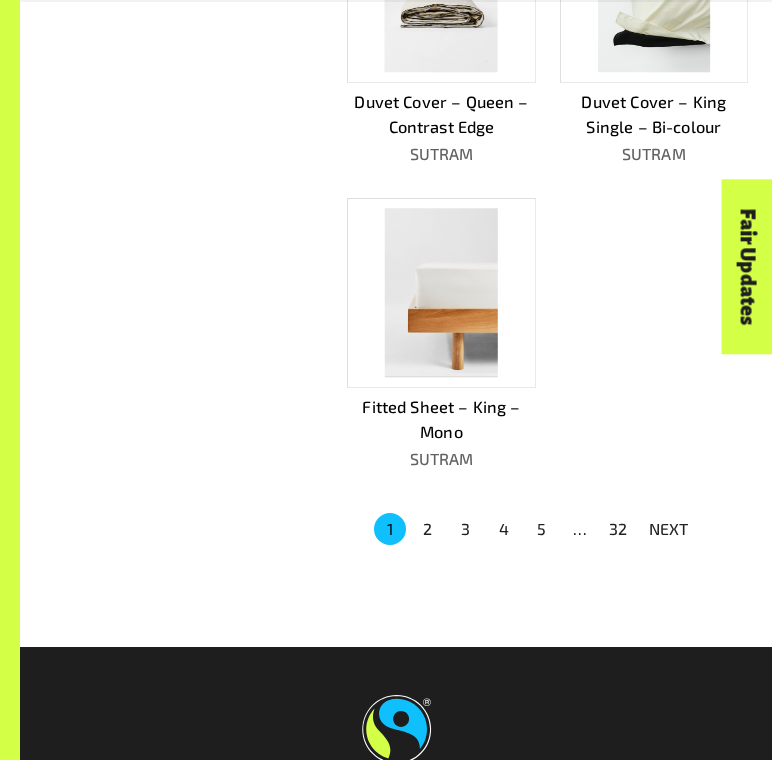 click on "2" at bounding box center (428, 529) 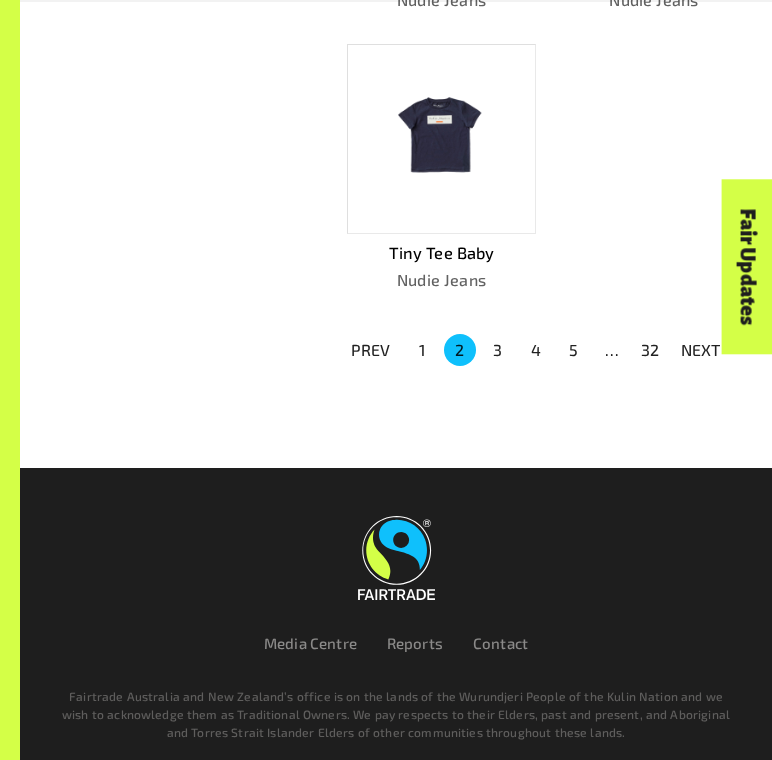 scroll, scrollTop: 1635, scrollLeft: 0, axis: vertical 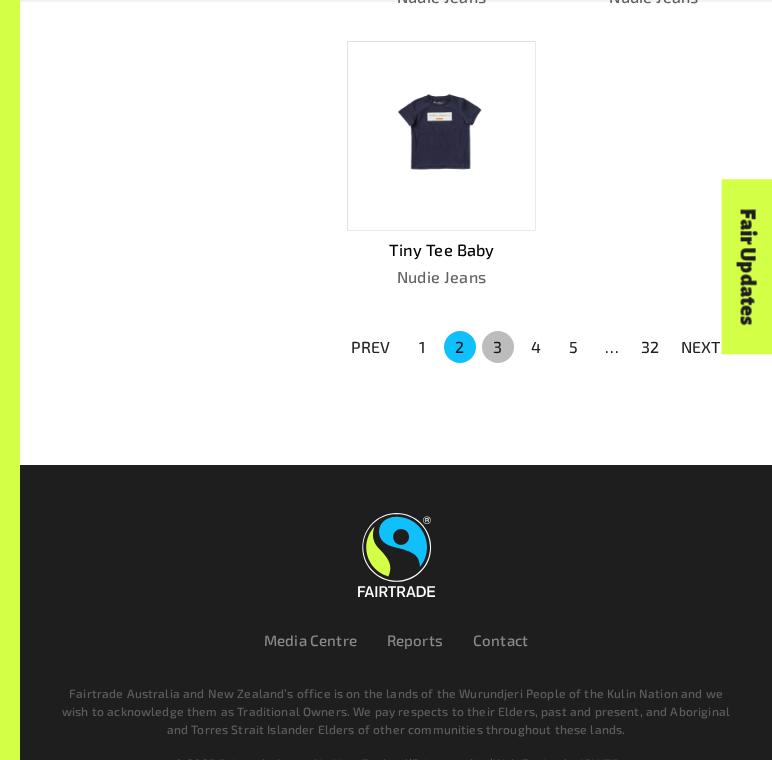 click on "3" at bounding box center (498, 347) 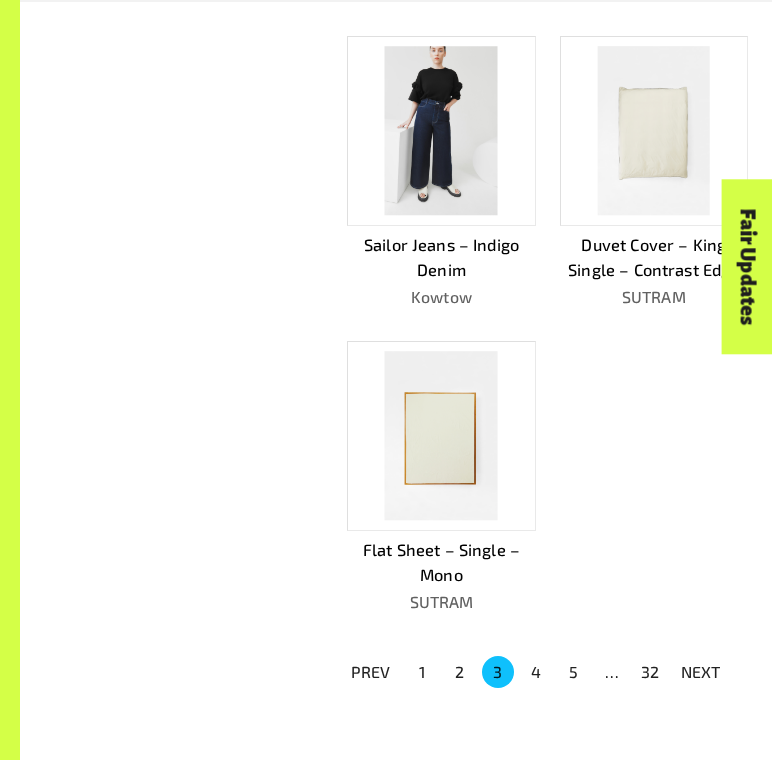 scroll, scrollTop: 1330, scrollLeft: 0, axis: vertical 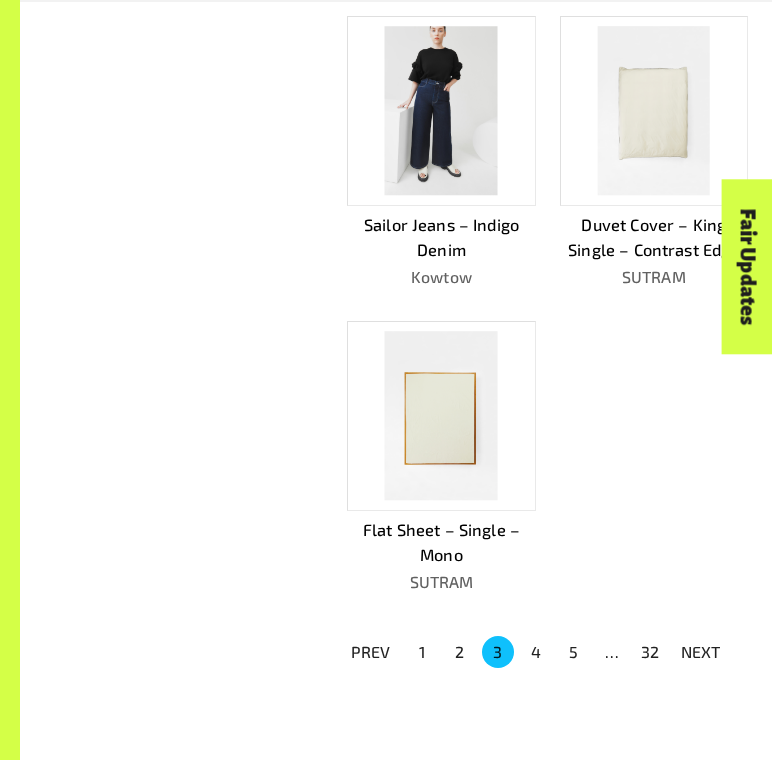 click on "4" at bounding box center [536, 652] 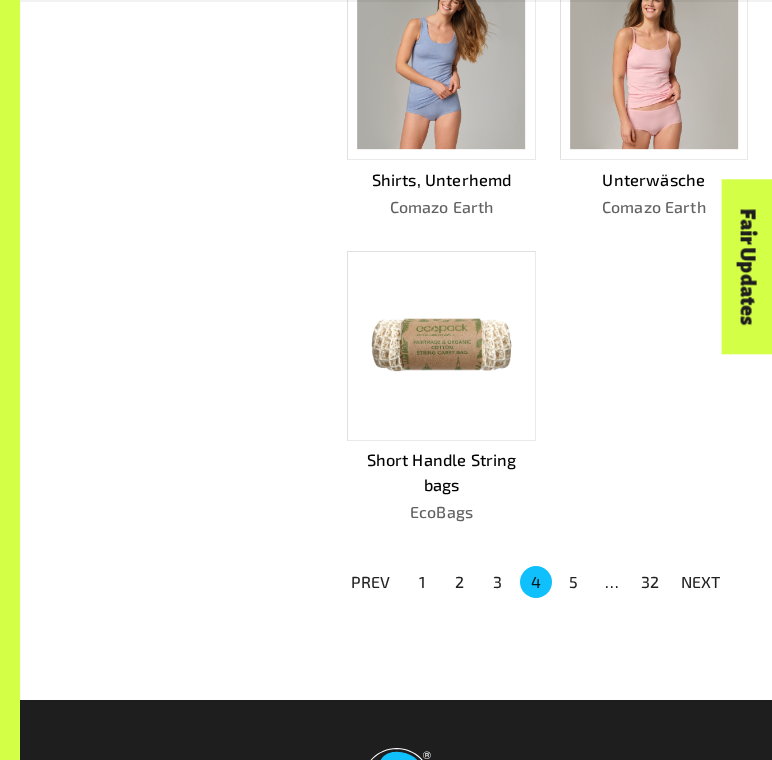 scroll, scrollTop: 1641, scrollLeft: 0, axis: vertical 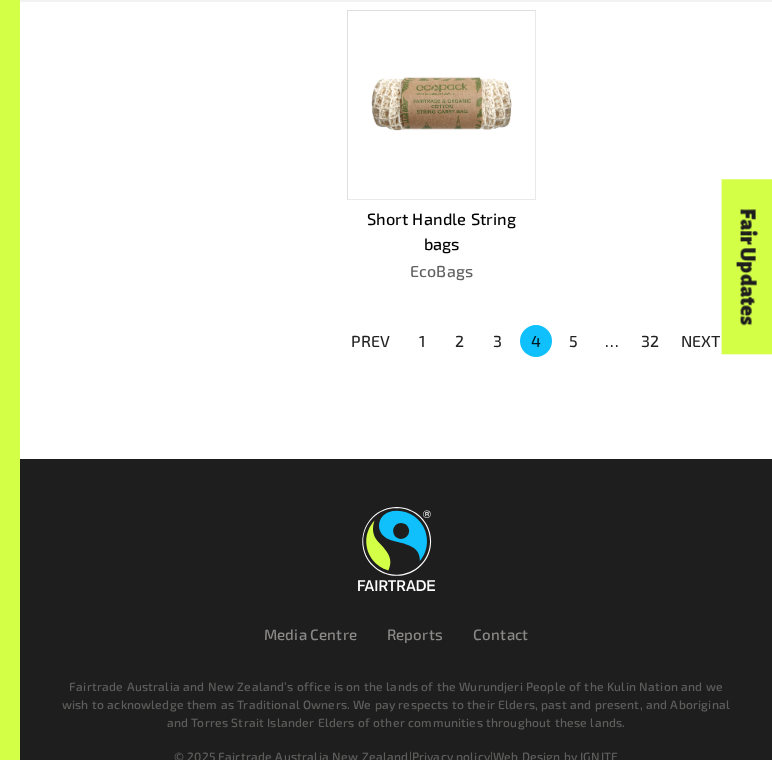 click on "Fair Updates" at bounding box center [634, 329] 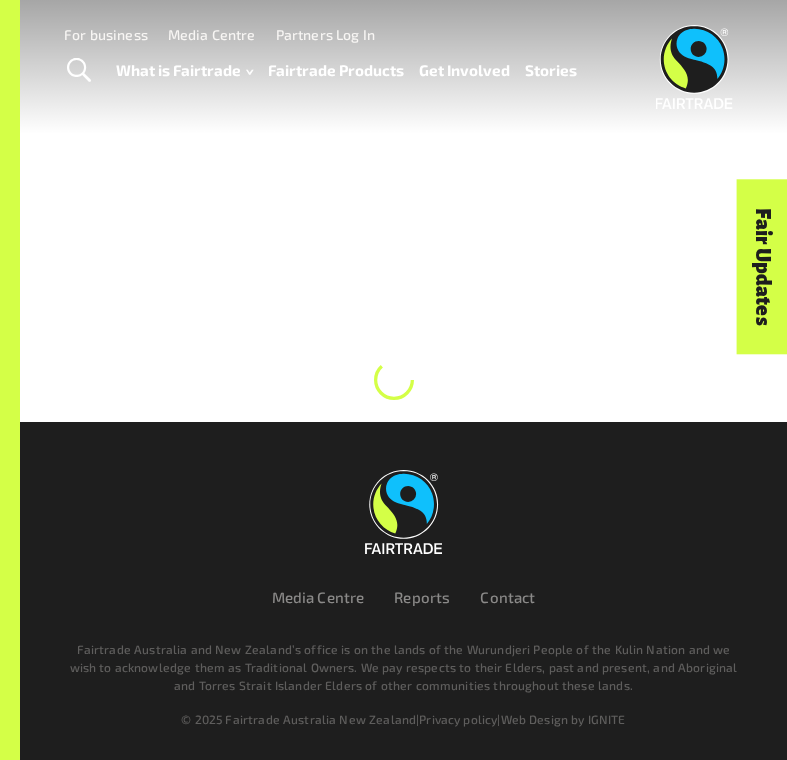 scroll, scrollTop: 0, scrollLeft: 0, axis: both 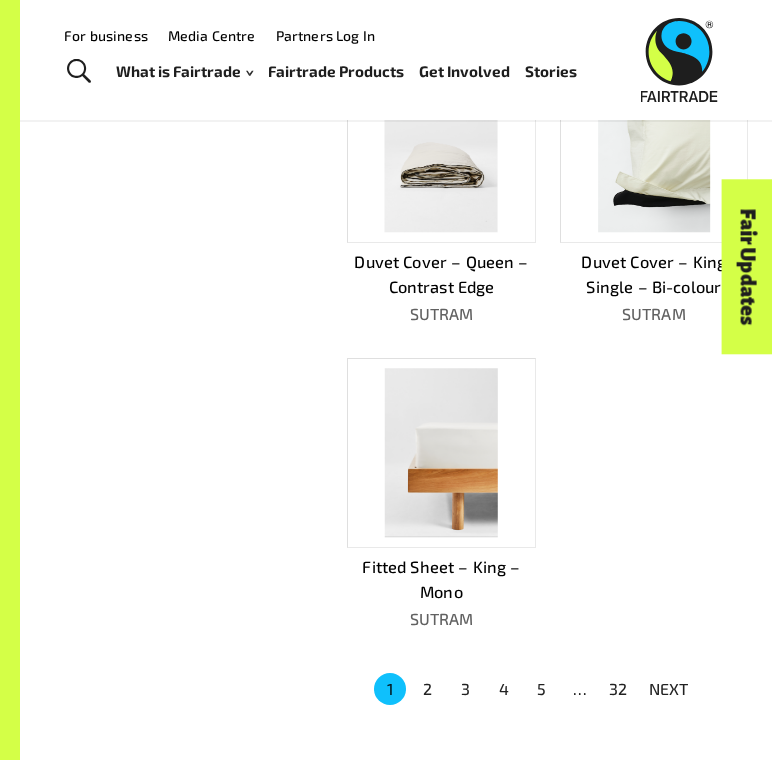 click on "5" at bounding box center (542, 689) 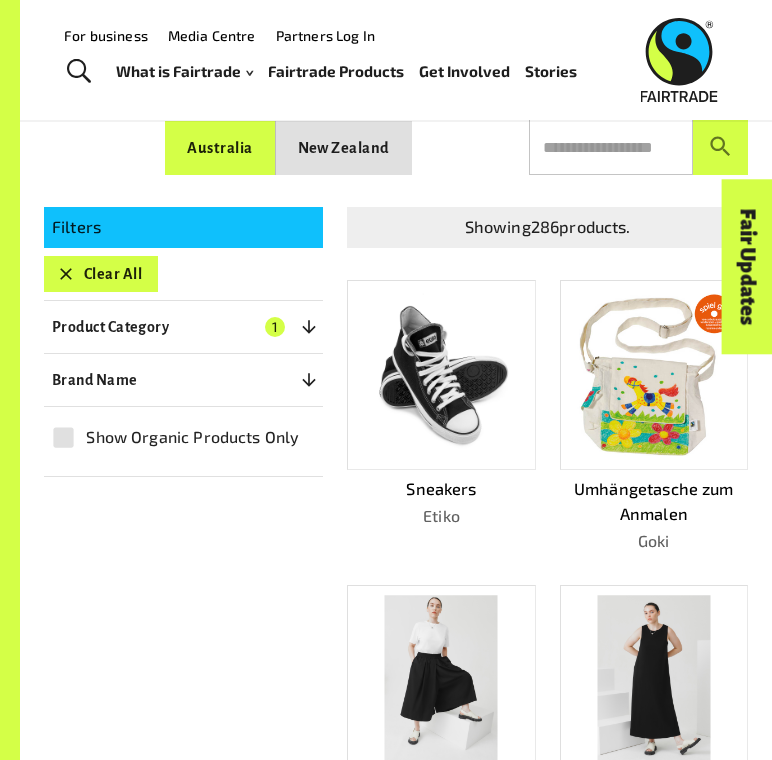 scroll, scrollTop: 0, scrollLeft: 0, axis: both 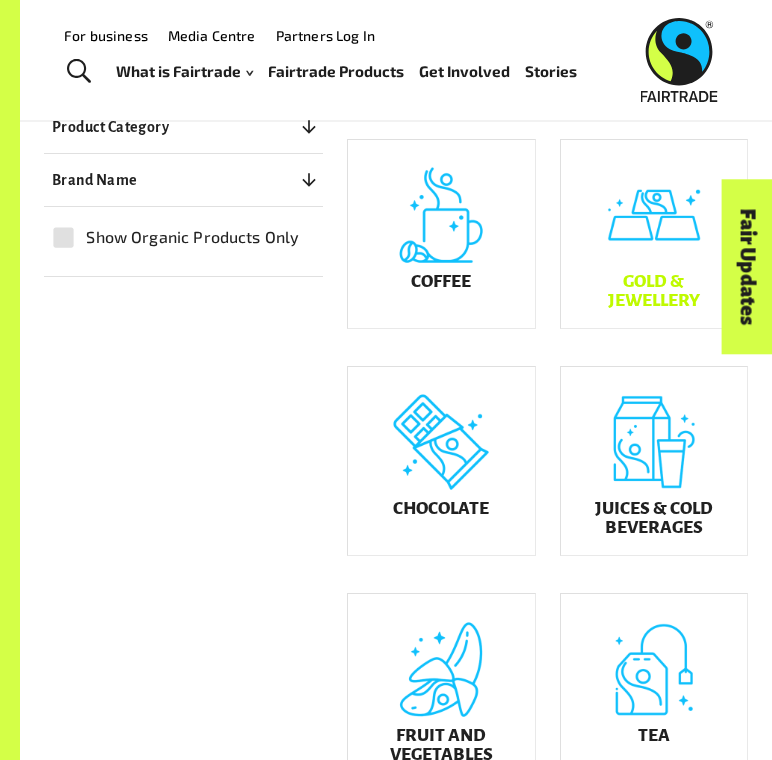 click on "Gold & Jewellery" at bounding box center (654, 234) 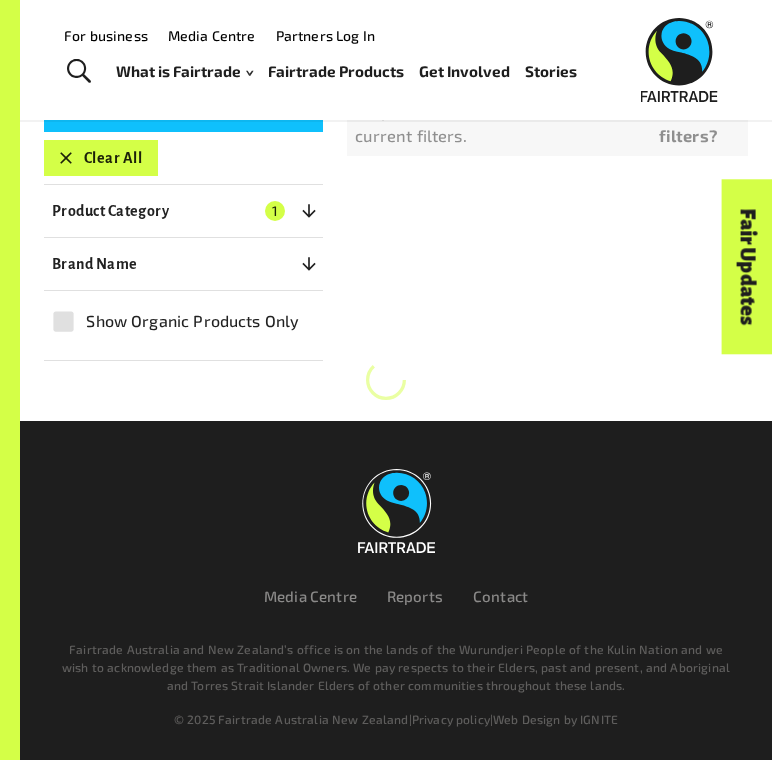 scroll, scrollTop: 229, scrollLeft: 0, axis: vertical 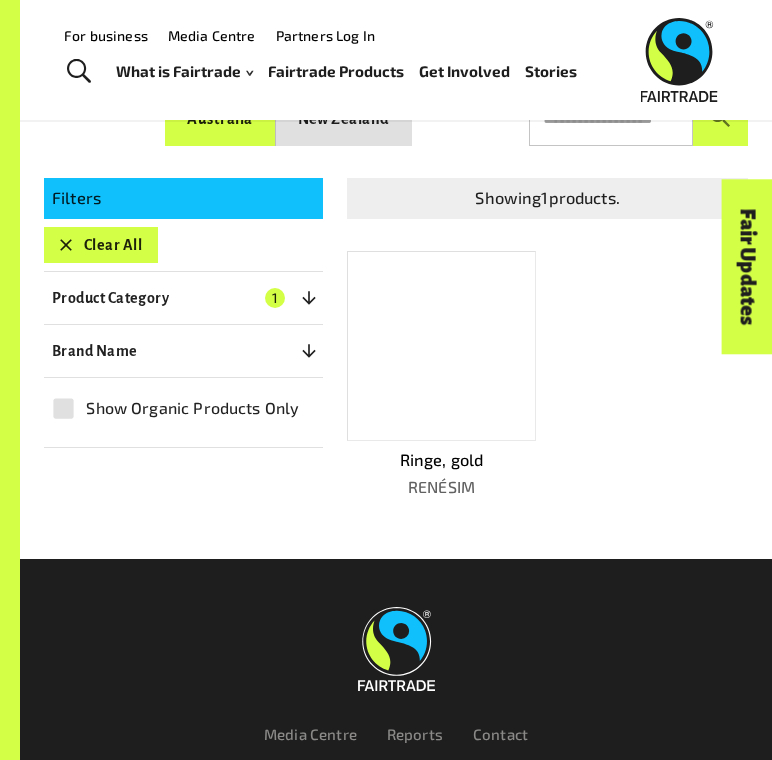 click at bounding box center (441, 346) 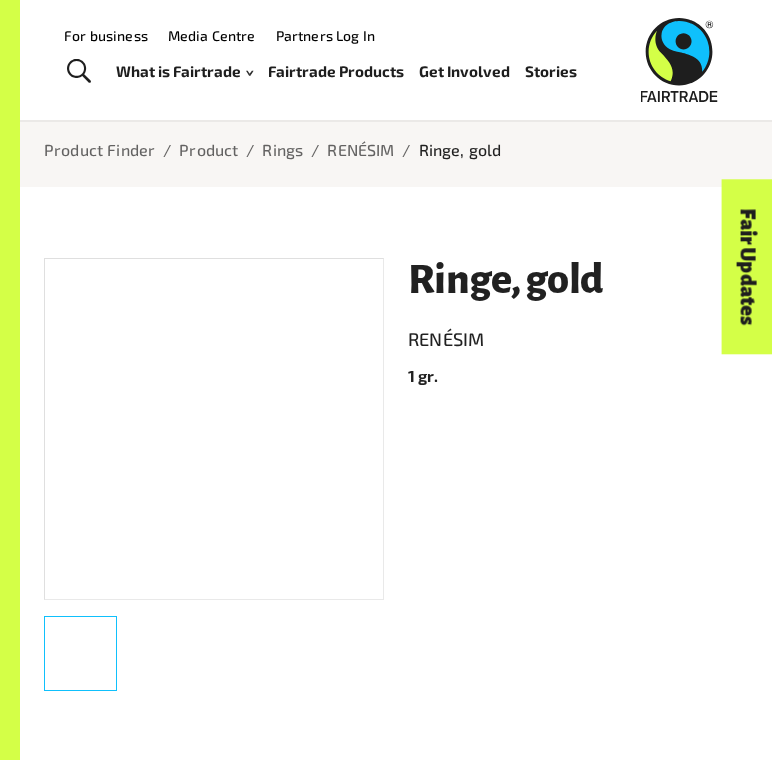 scroll, scrollTop: 31, scrollLeft: 0, axis: vertical 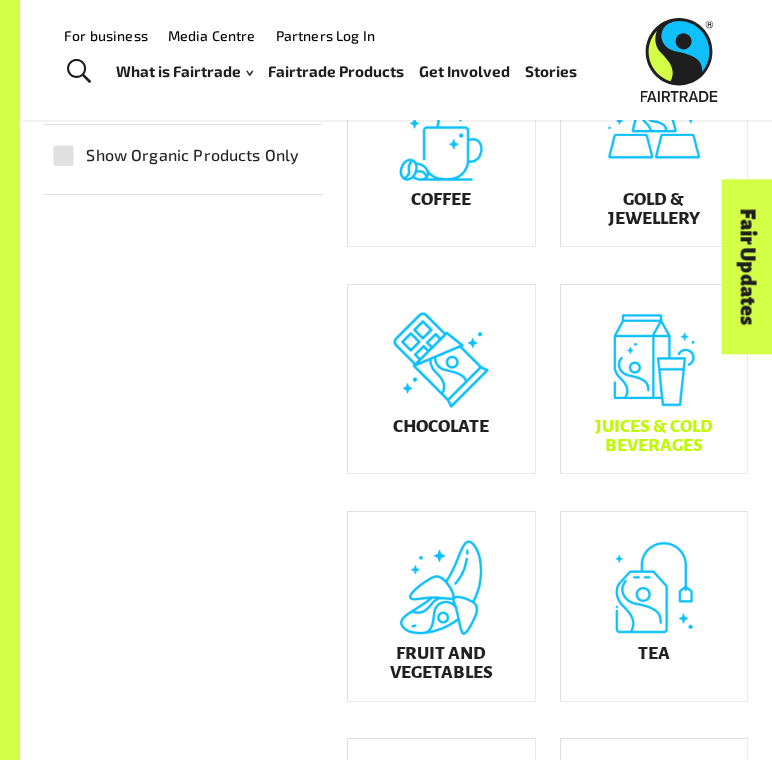 click on "Juices & Cold Beverages" at bounding box center [654, 436] 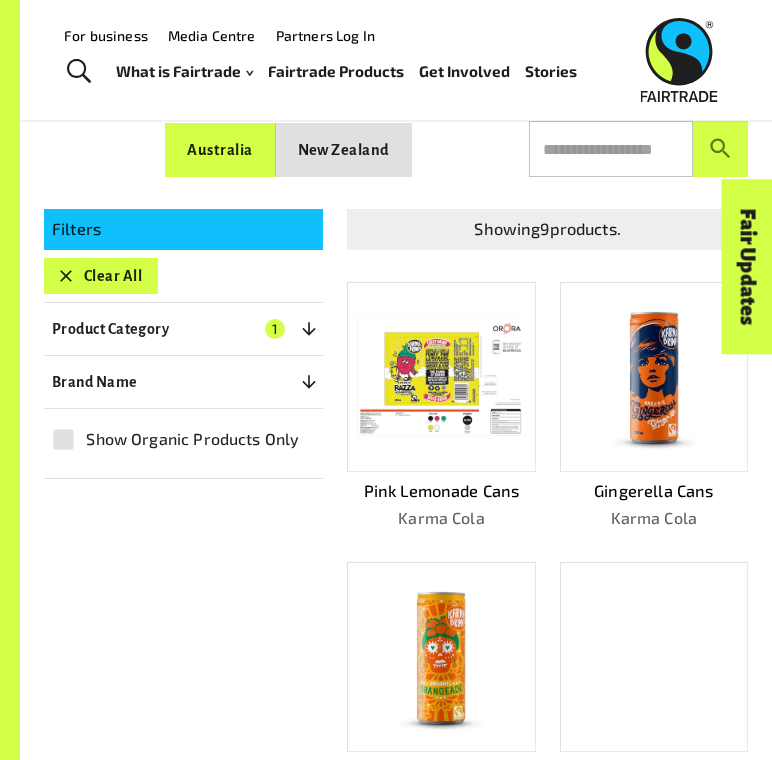 scroll, scrollTop: 0, scrollLeft: 0, axis: both 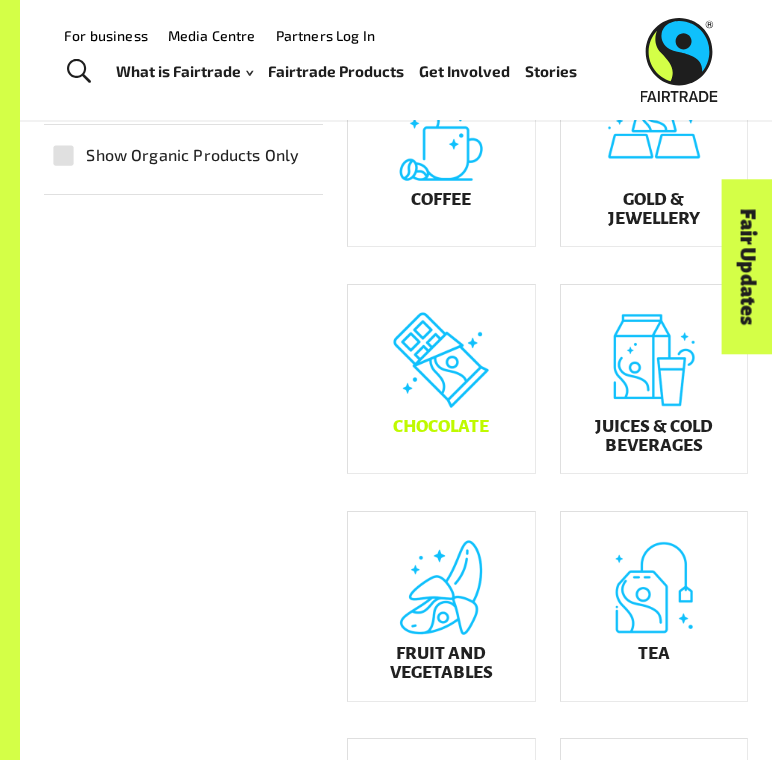 click on "Chocolate" at bounding box center [441, 379] 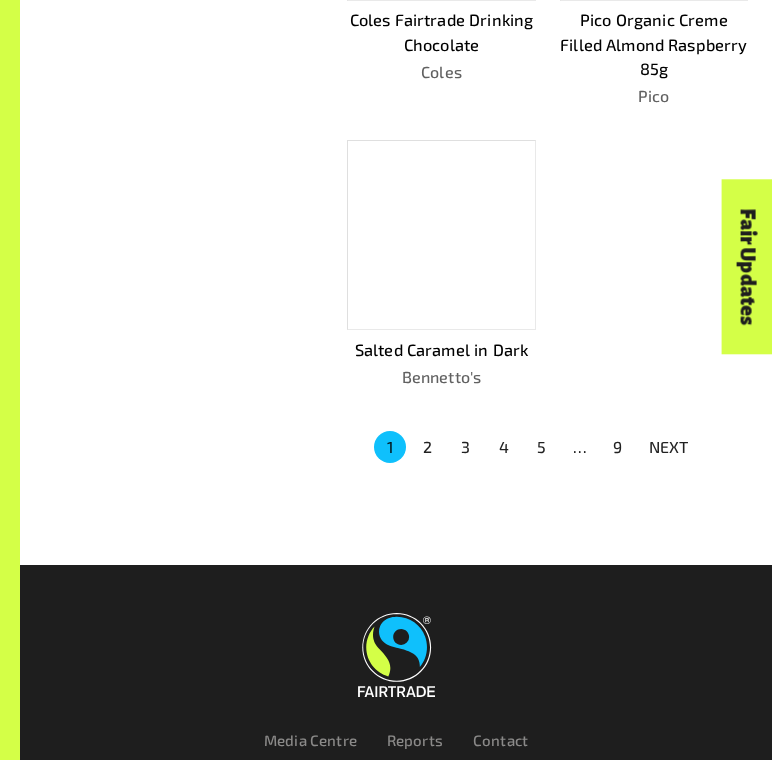 scroll, scrollTop: 1681, scrollLeft: 0, axis: vertical 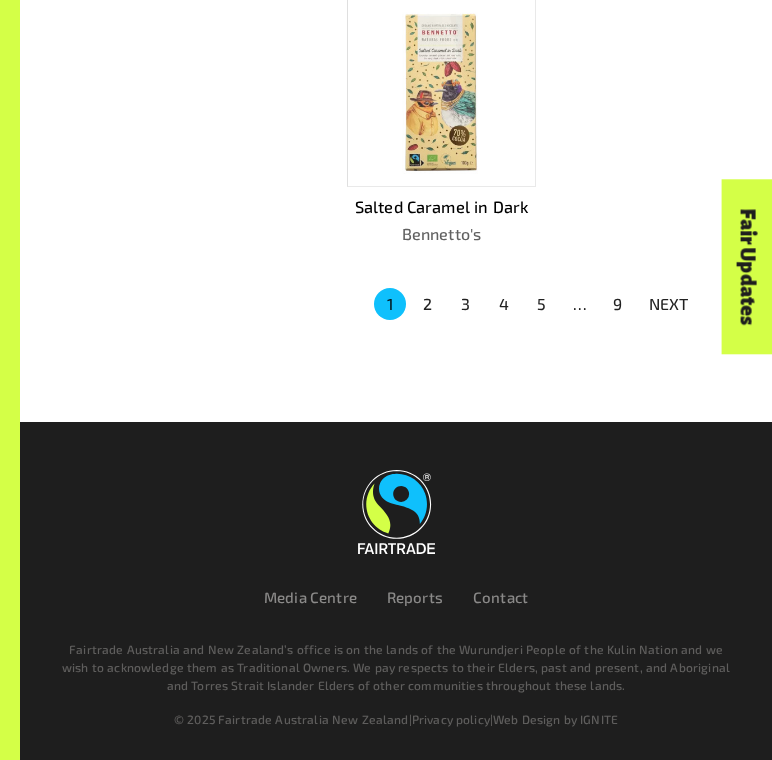 click on "2" at bounding box center [428, 304] 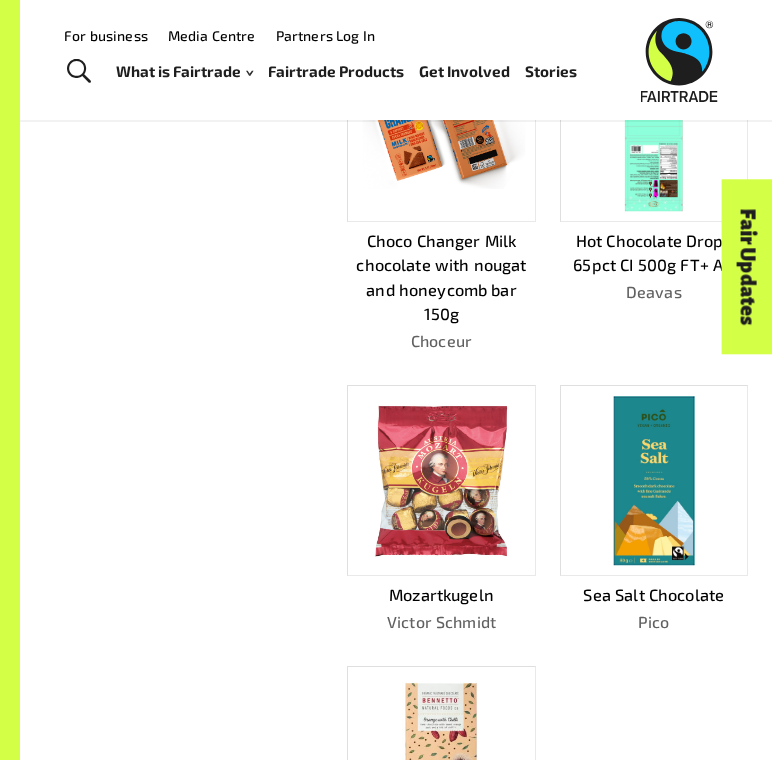 scroll, scrollTop: 1755, scrollLeft: 0, axis: vertical 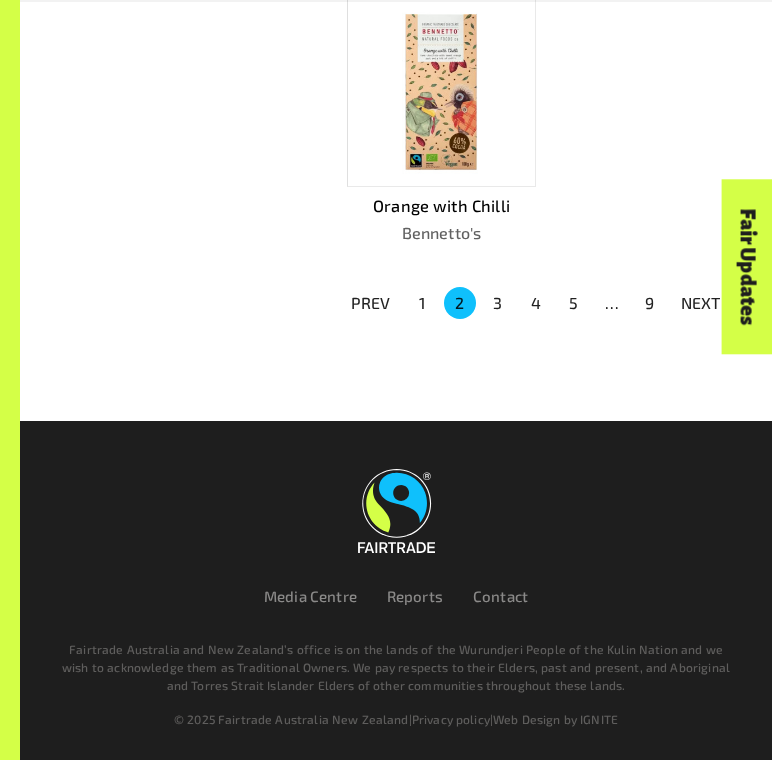 click on "3" at bounding box center [498, 303] 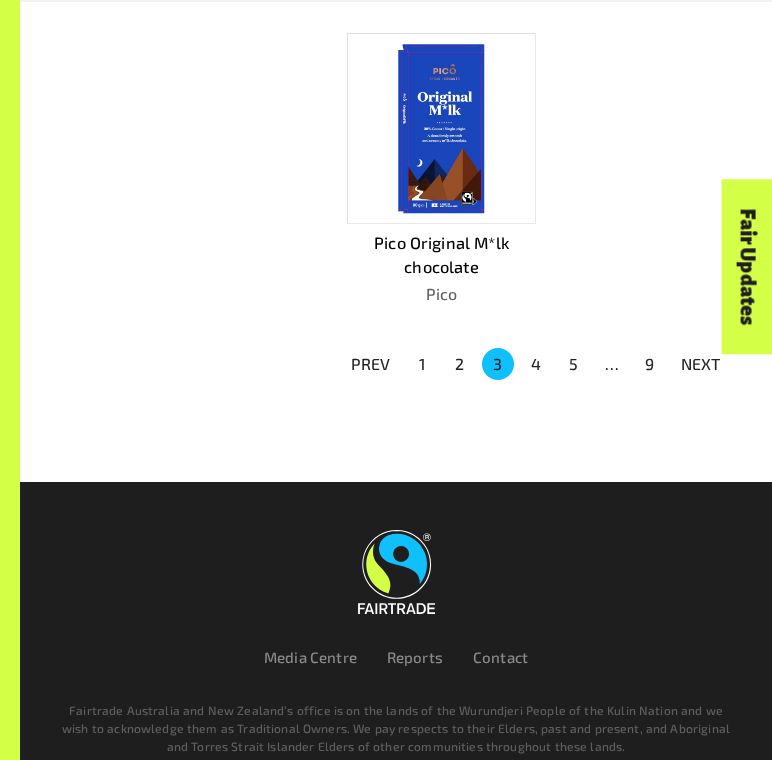 scroll, scrollTop: 1804, scrollLeft: 0, axis: vertical 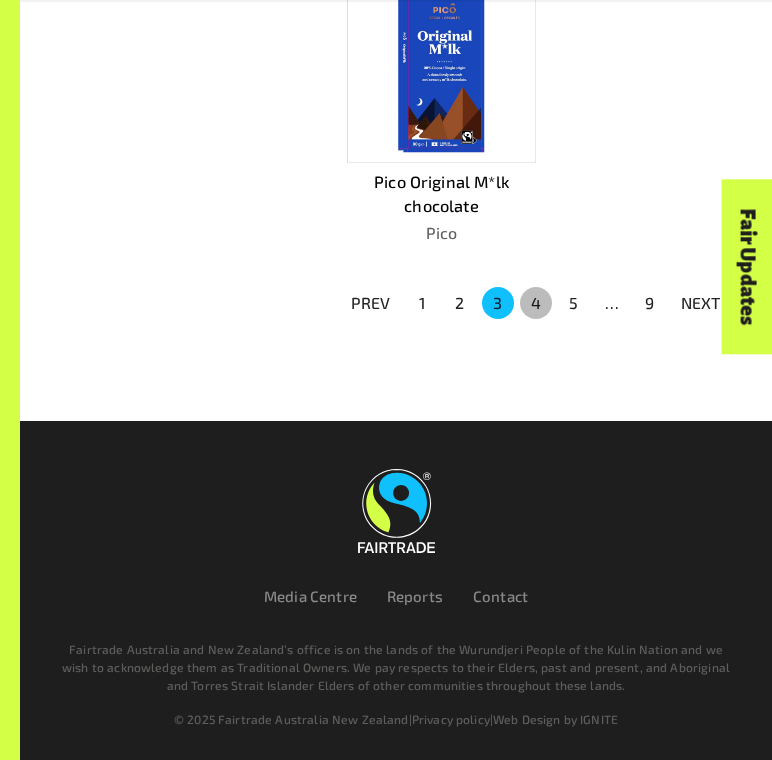 click on "4" at bounding box center (536, 303) 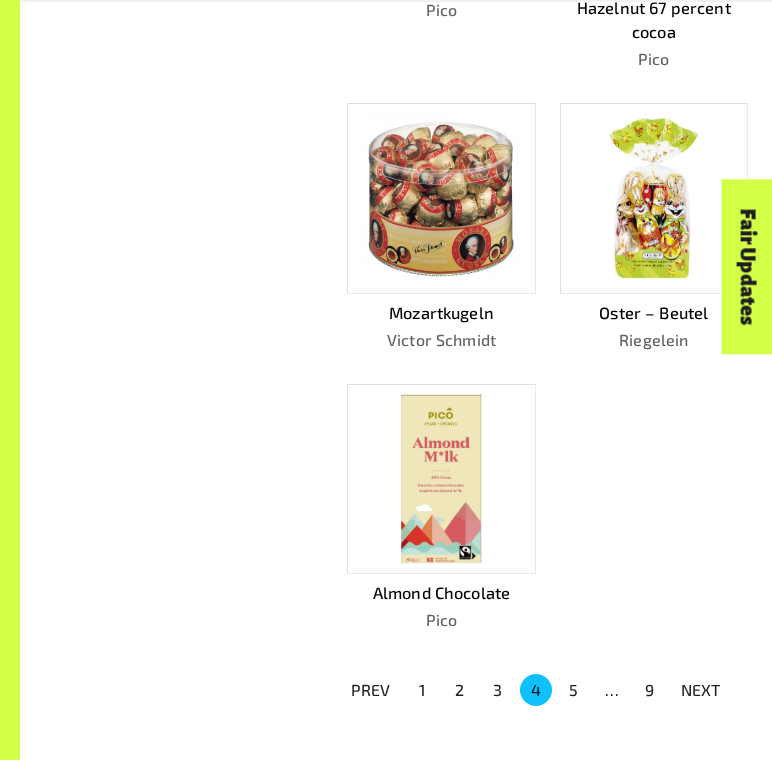 scroll, scrollTop: 1386, scrollLeft: 0, axis: vertical 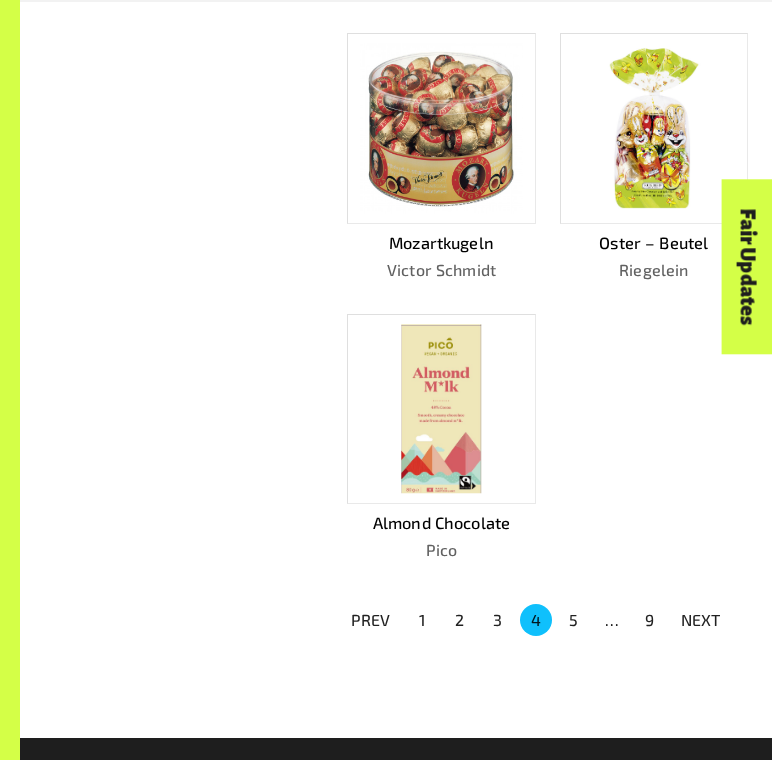 click on "5" at bounding box center [574, 620] 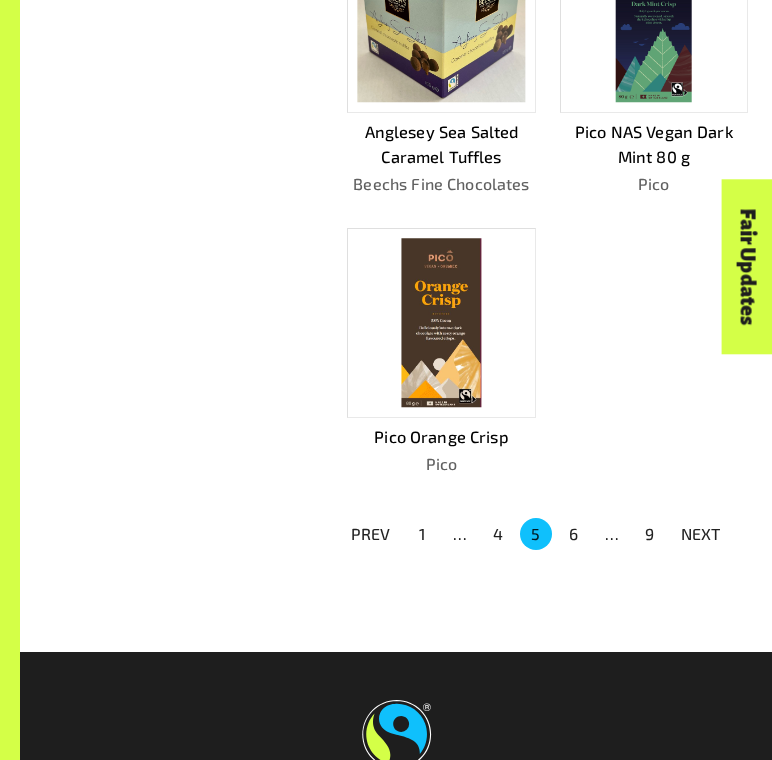 scroll, scrollTop: 1477, scrollLeft: 0, axis: vertical 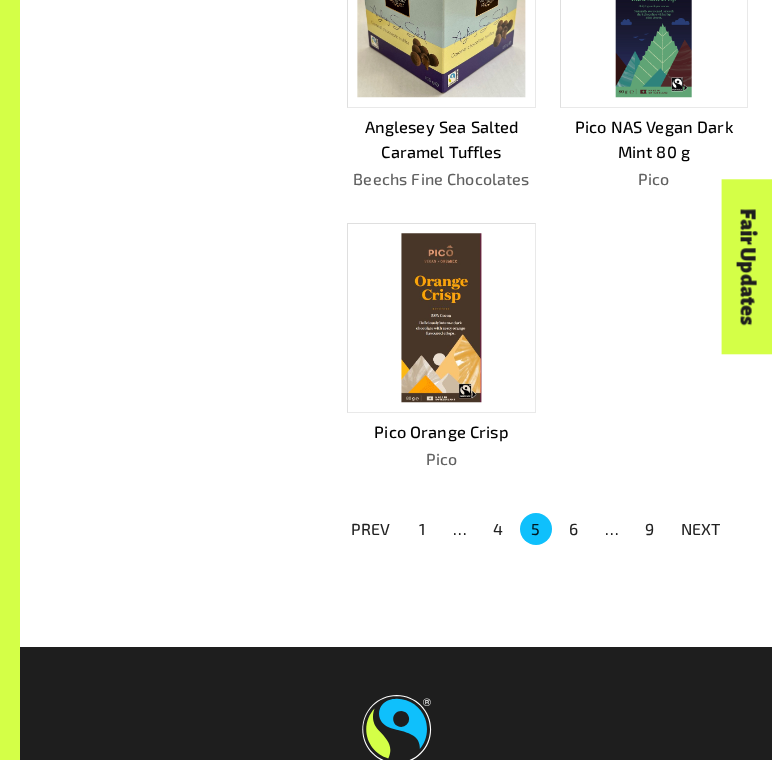 click on "6" at bounding box center (574, 529) 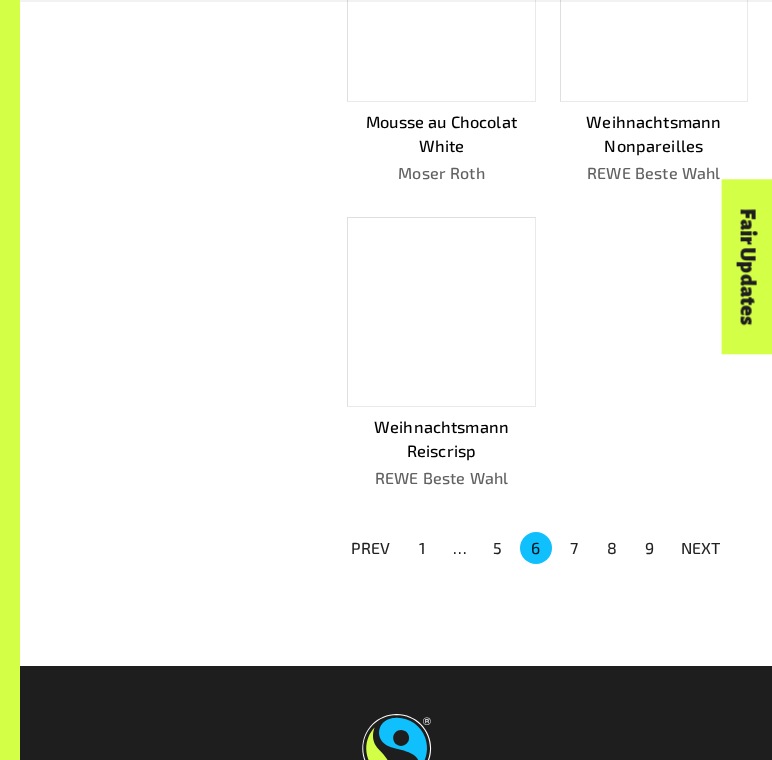 scroll, scrollTop: 1459, scrollLeft: 0, axis: vertical 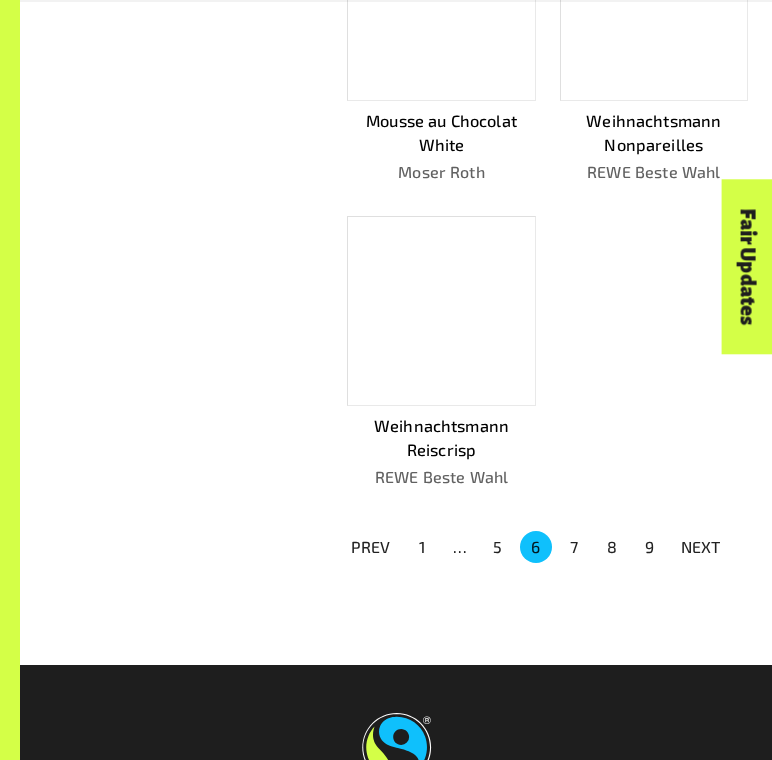 click on "7" at bounding box center [574, 547] 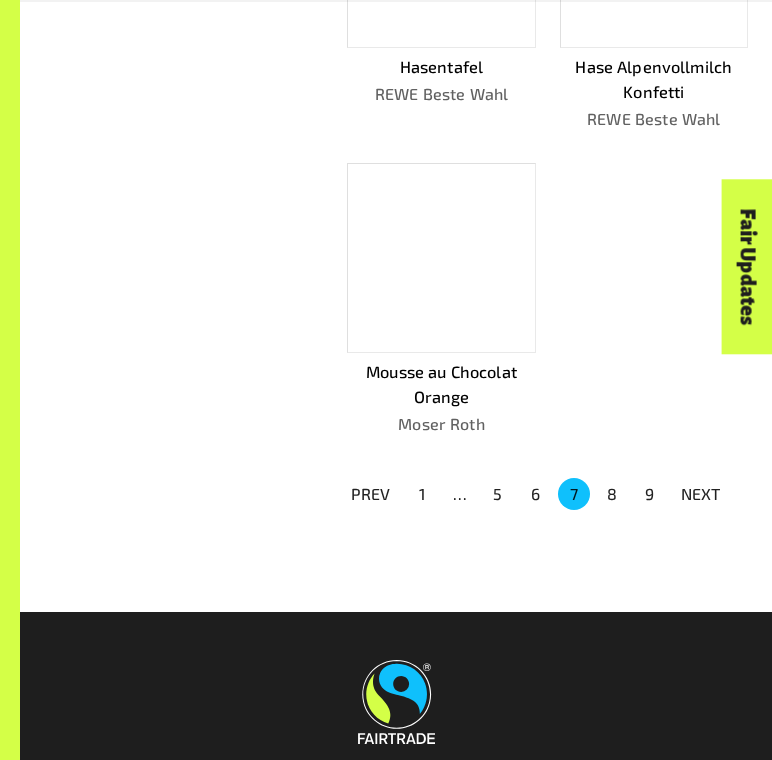 scroll, scrollTop: 1665, scrollLeft: 0, axis: vertical 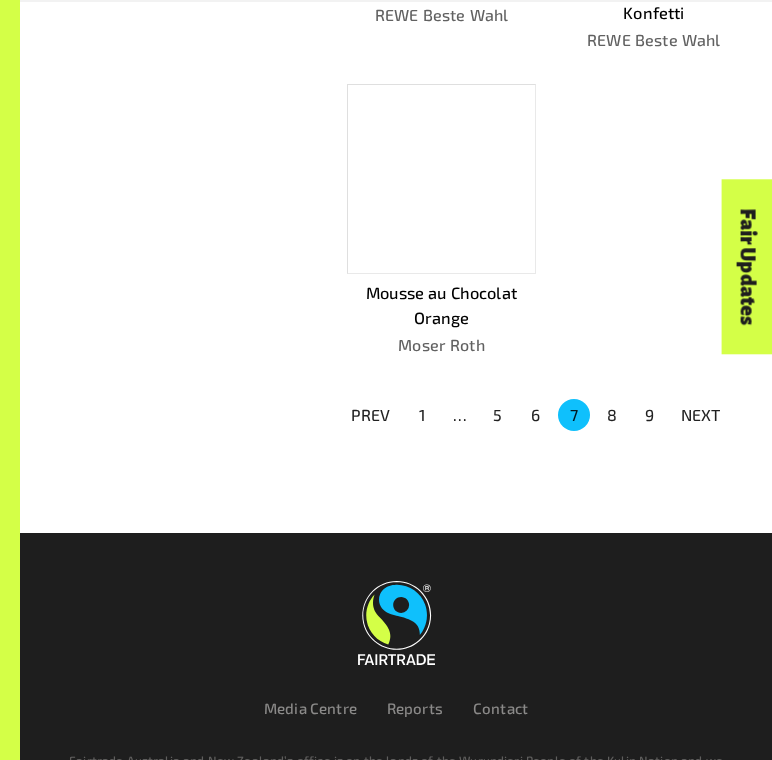 click on "8" at bounding box center [612, 415] 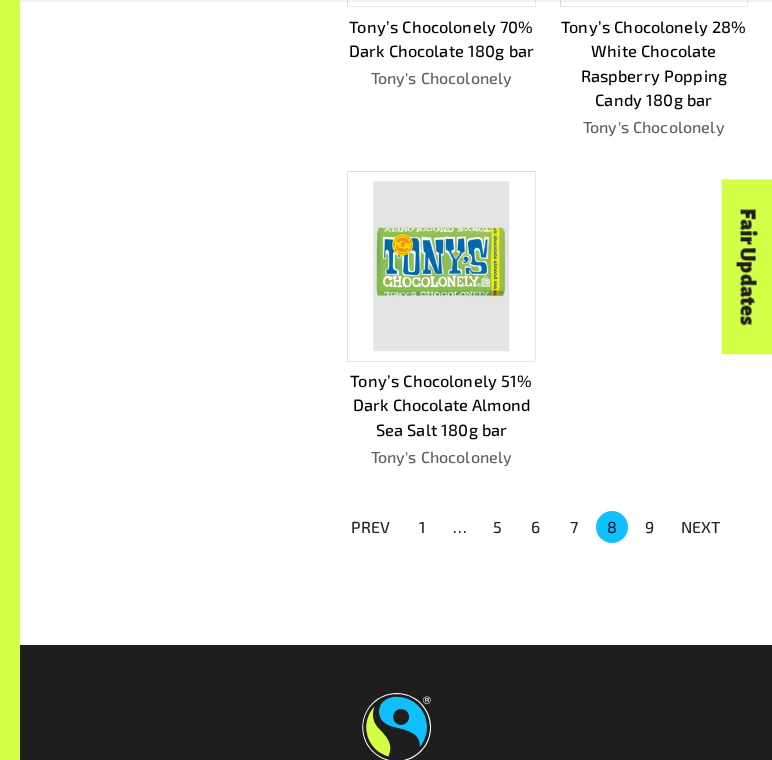scroll, scrollTop: 1666, scrollLeft: 0, axis: vertical 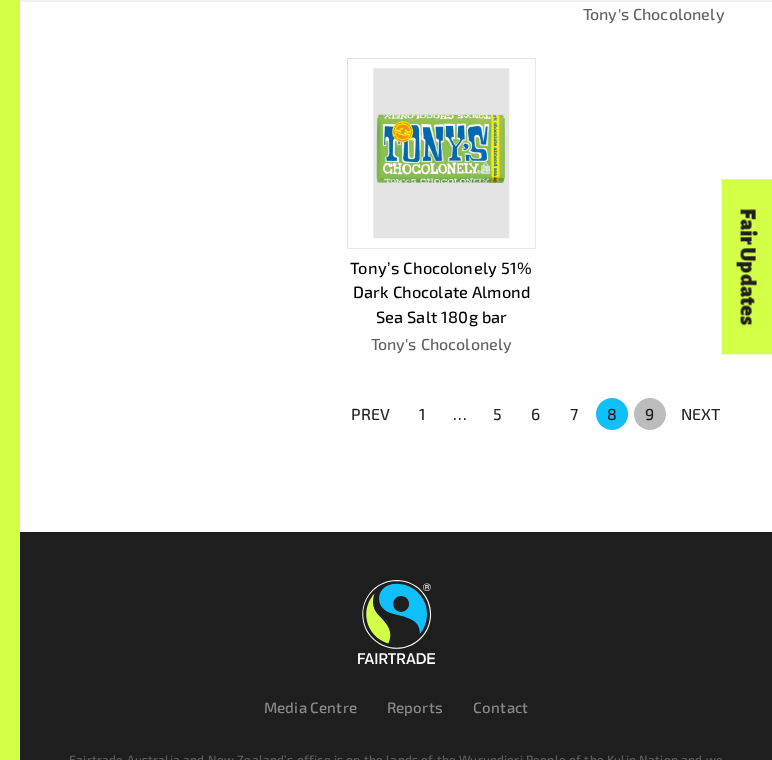 click on "9" at bounding box center [650, 414] 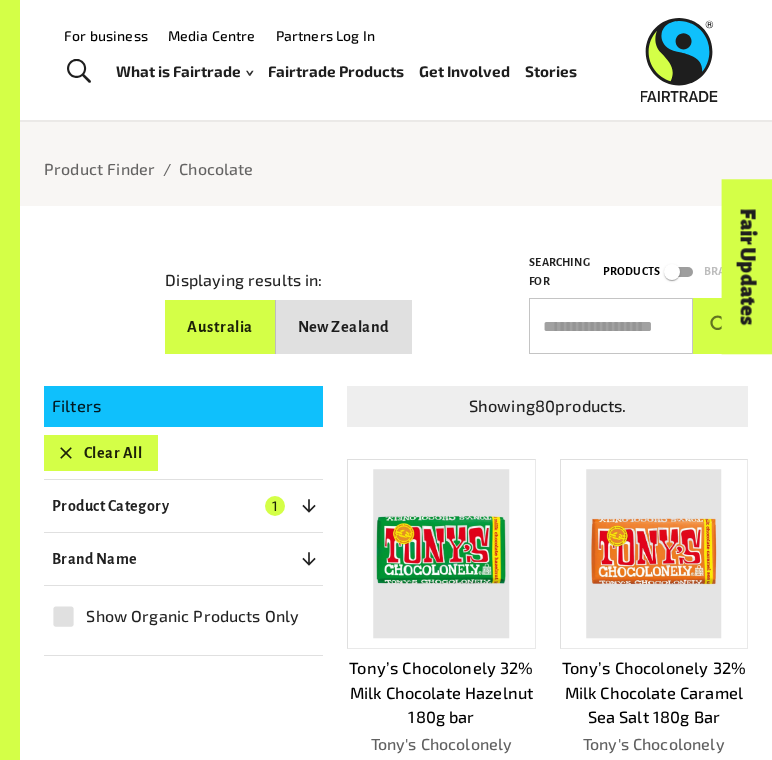 scroll, scrollTop: 23, scrollLeft: 0, axis: vertical 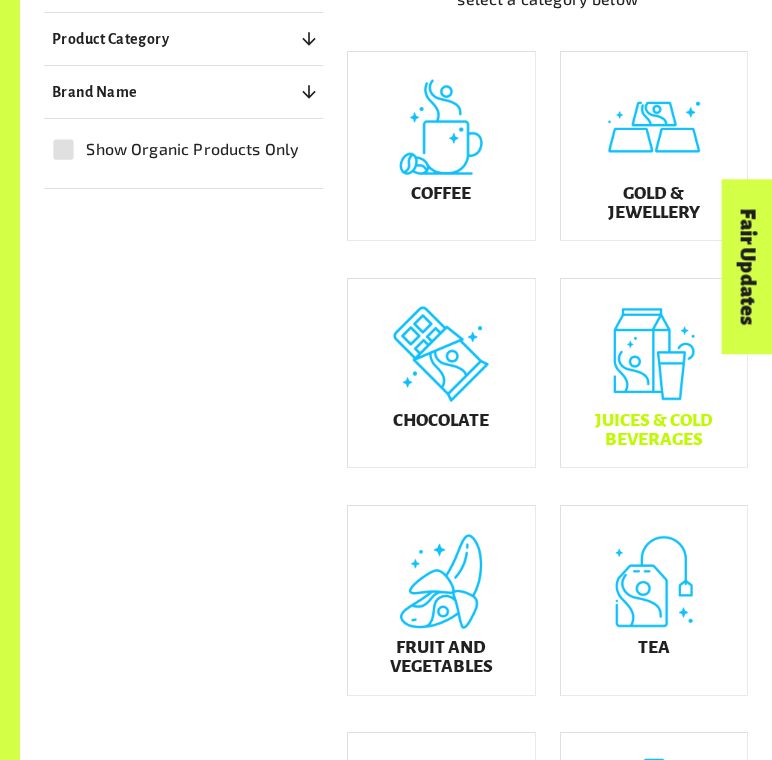 click on "Juices & Cold Beverages" at bounding box center (654, 430) 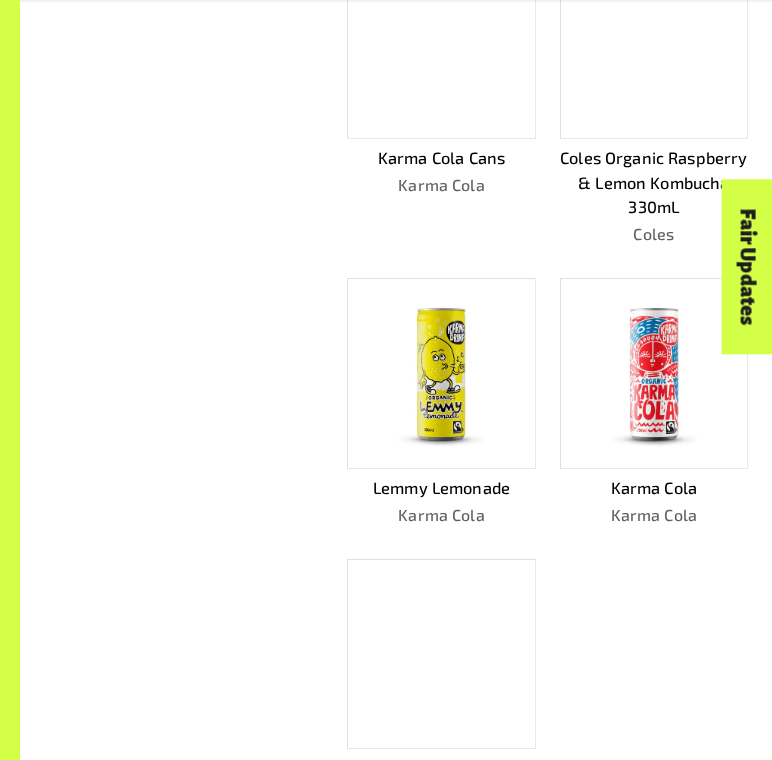 scroll, scrollTop: 1142, scrollLeft: 0, axis: vertical 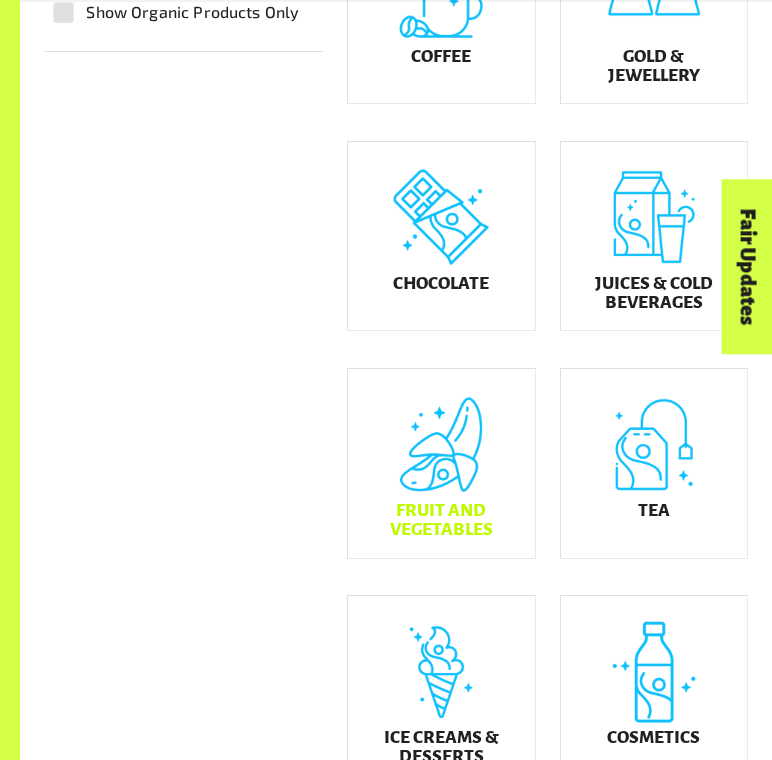 click on "Fruit and Vegetables" at bounding box center [441, 463] 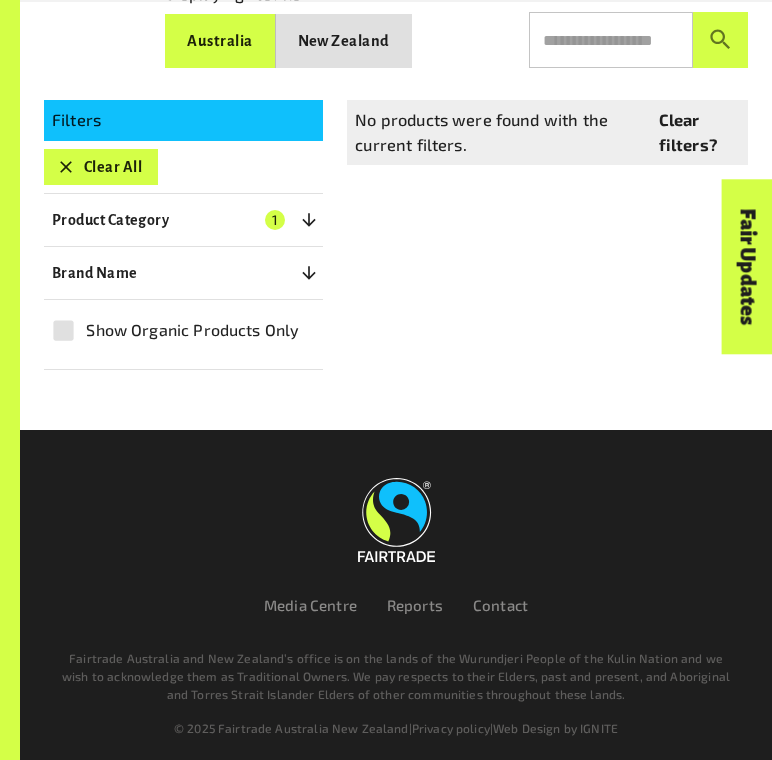 scroll, scrollTop: 308, scrollLeft: 0, axis: vertical 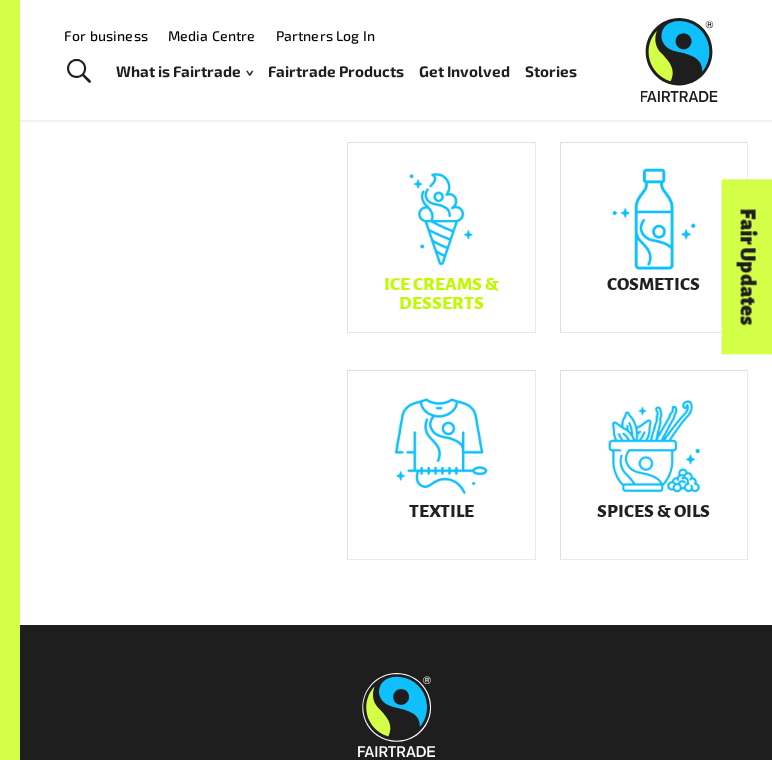 click on "Ice Creams & Desserts" at bounding box center [441, 294] 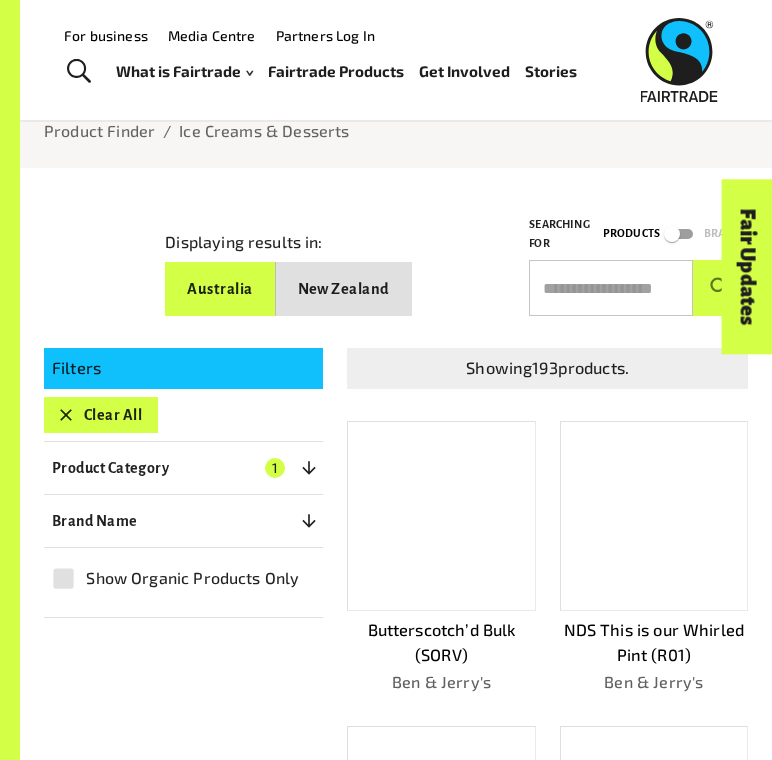 scroll, scrollTop: 0, scrollLeft: 0, axis: both 